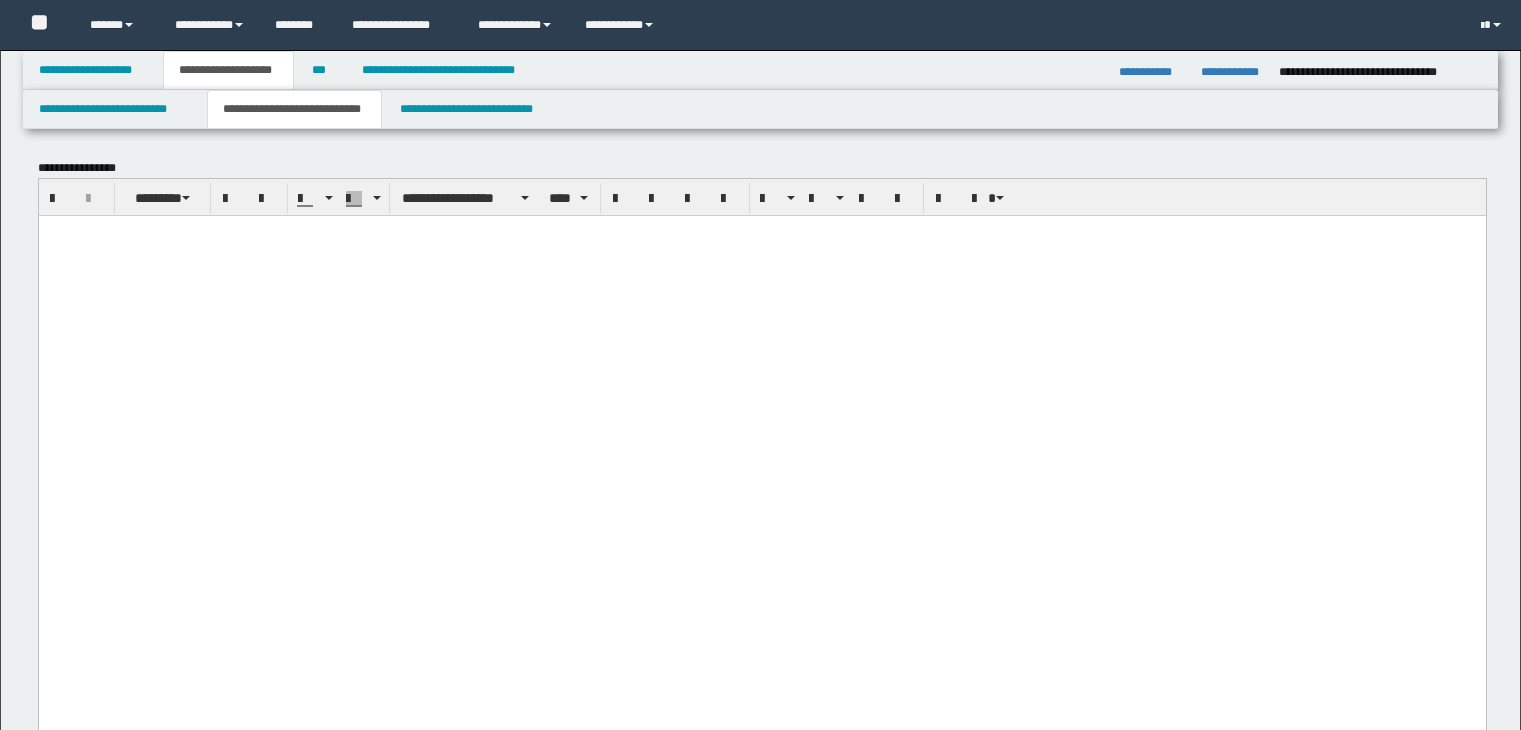 scroll, scrollTop: 0, scrollLeft: 0, axis: both 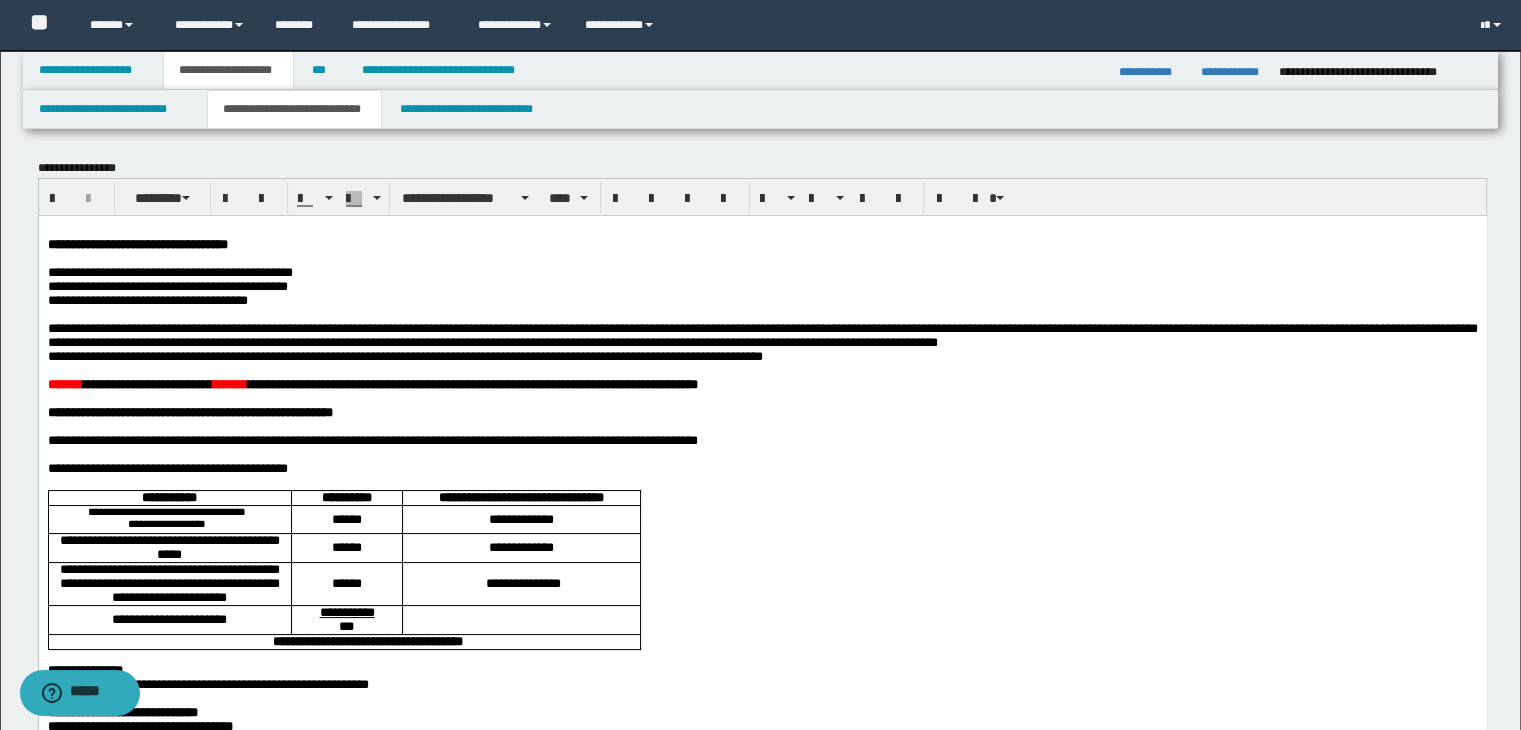 click on "**********" at bounding box center (389, 383) 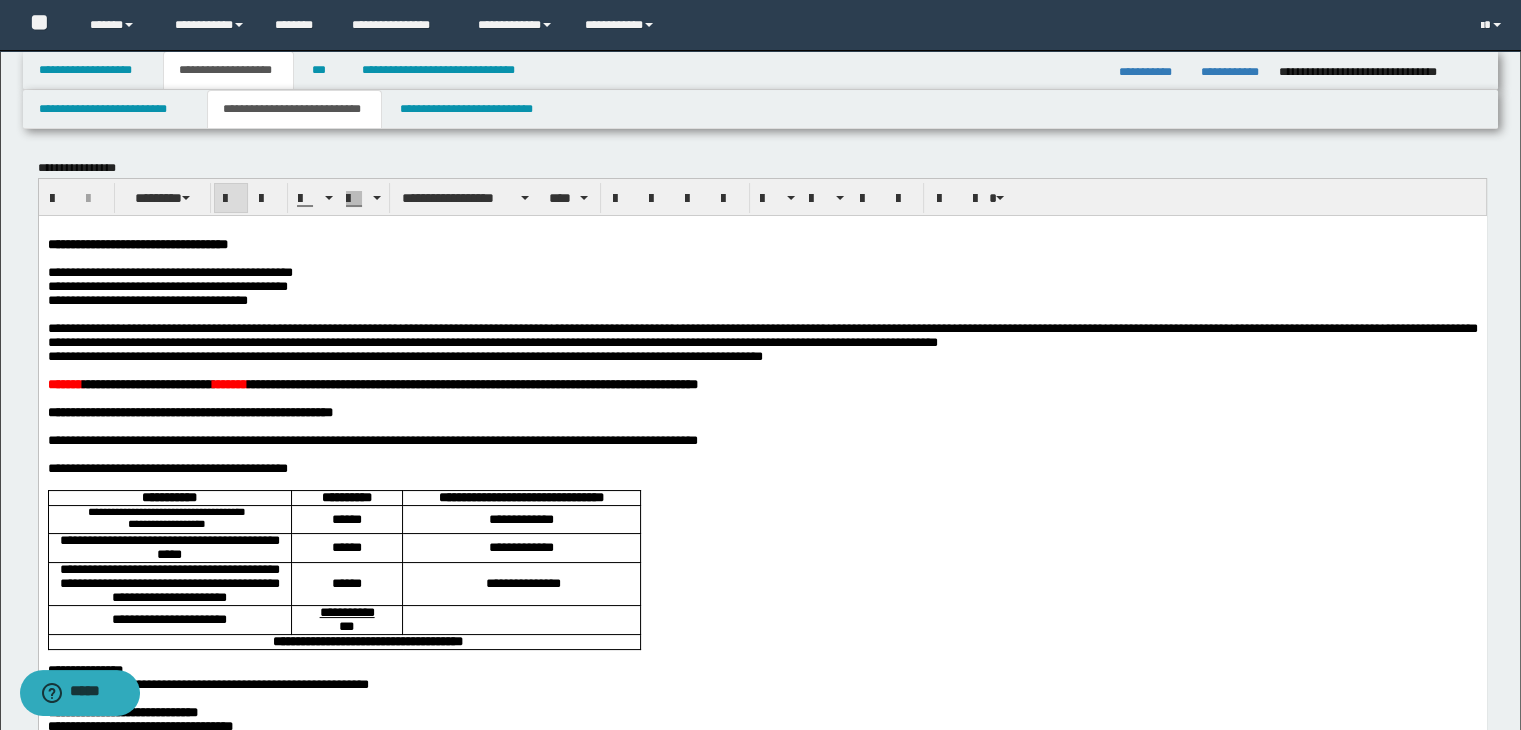 type 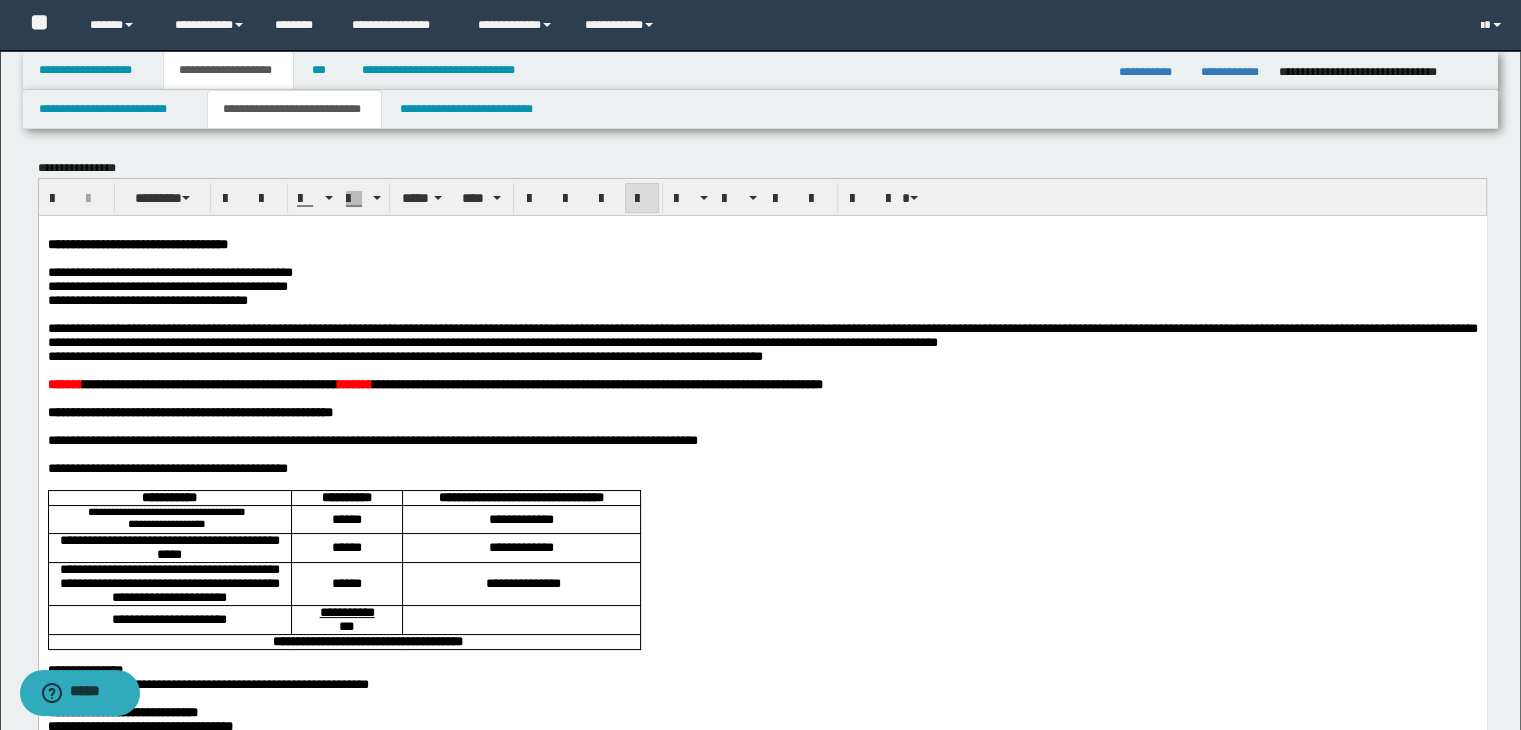click at bounding box center [762, 370] 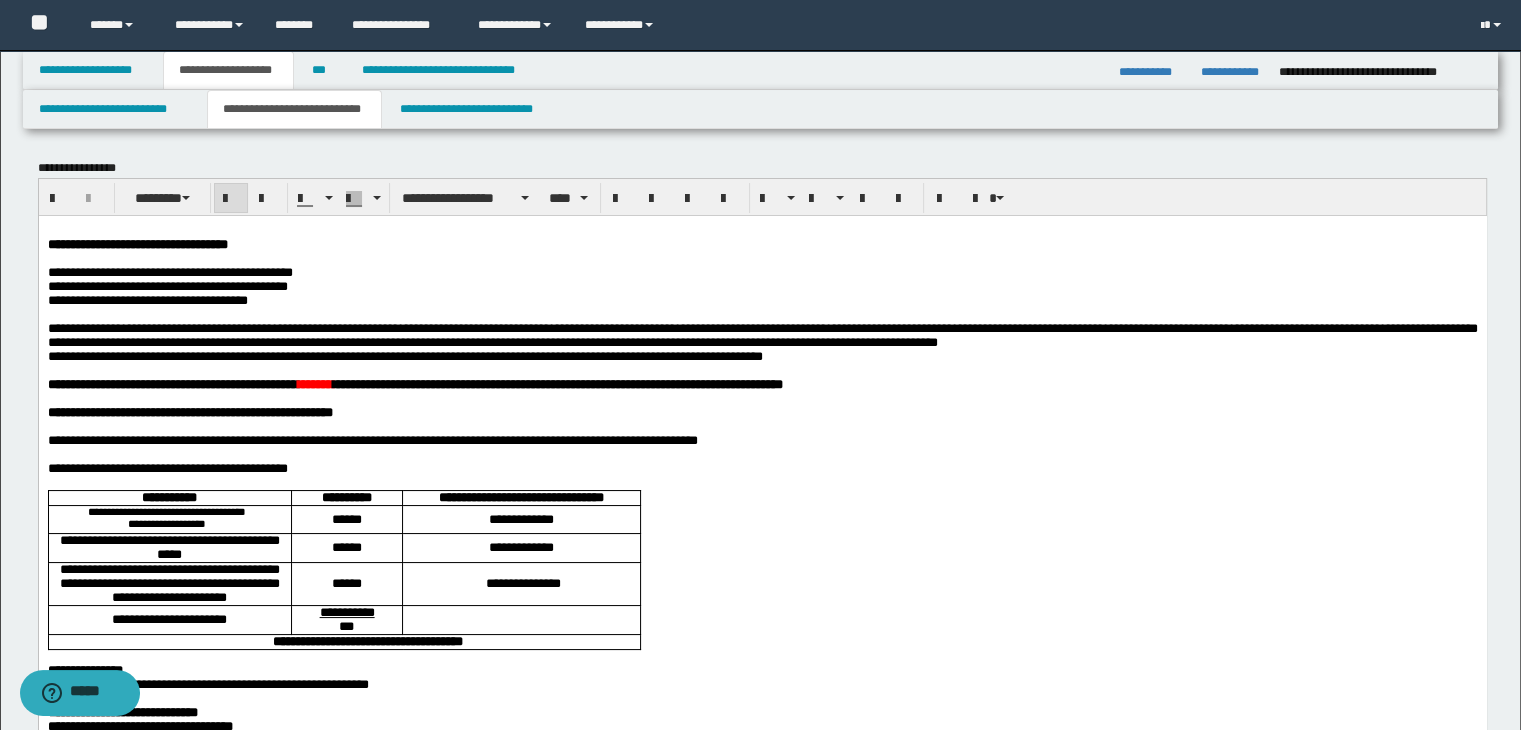 click on "**********" at bounding box center [414, 383] 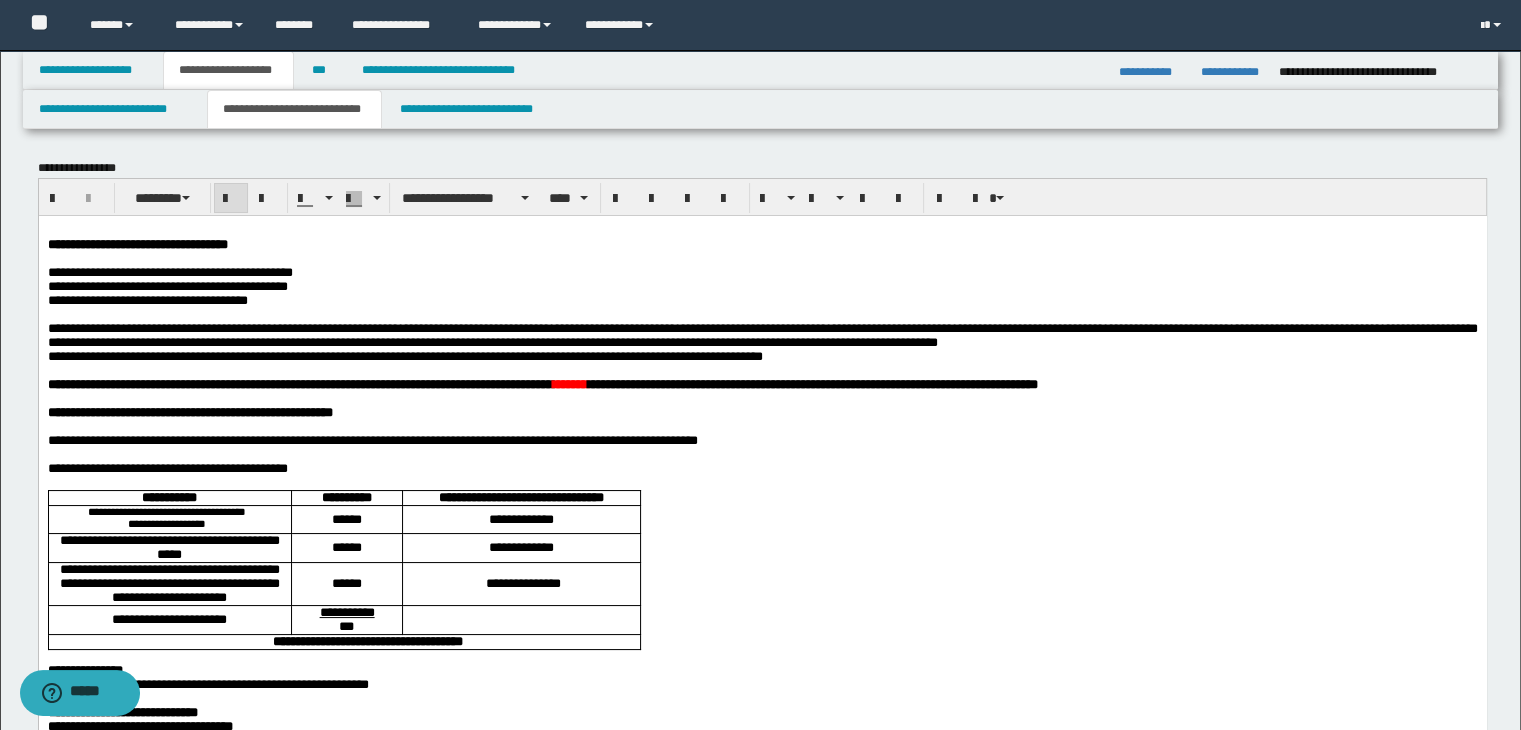click on "**********" at bounding box center [542, 383] 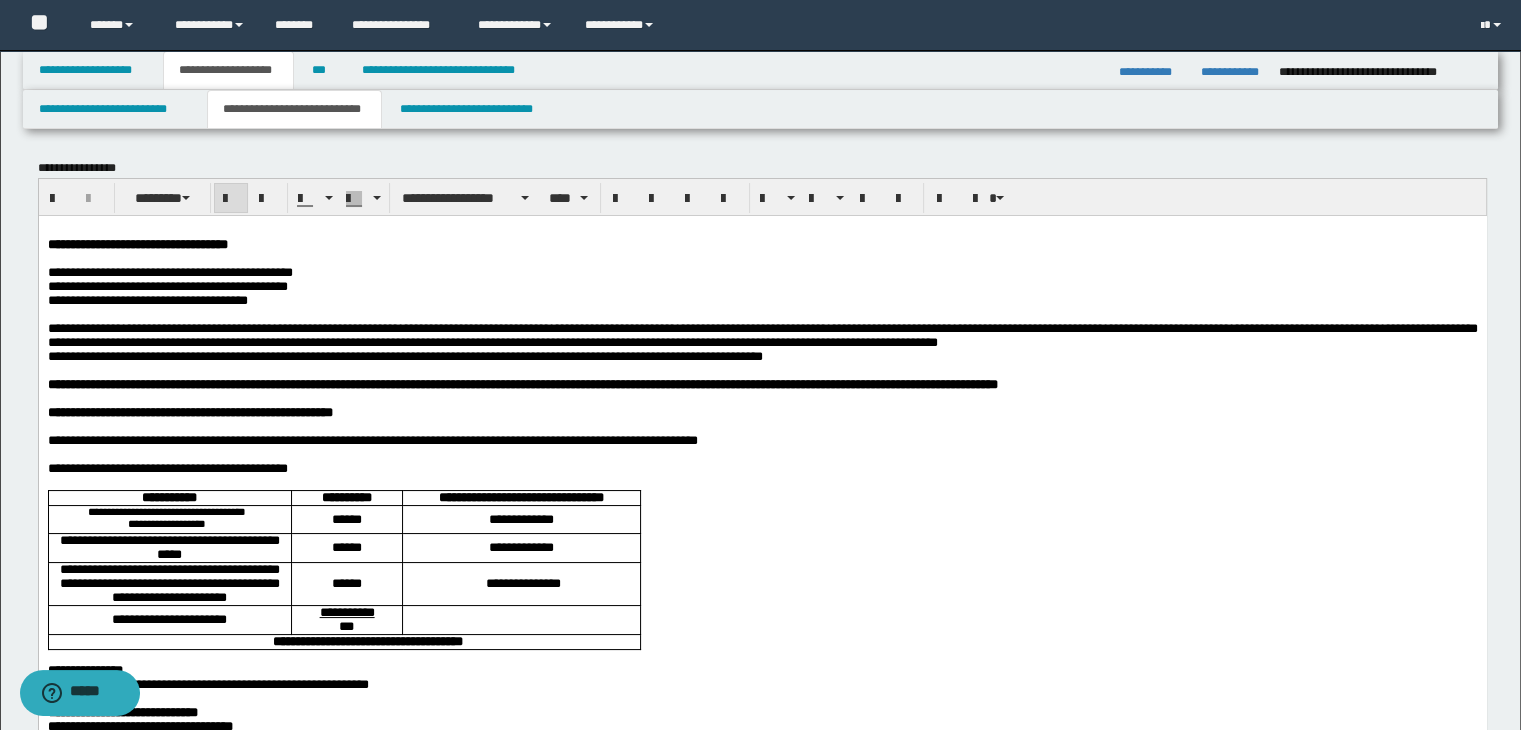 click on "**********" at bounding box center [522, 383] 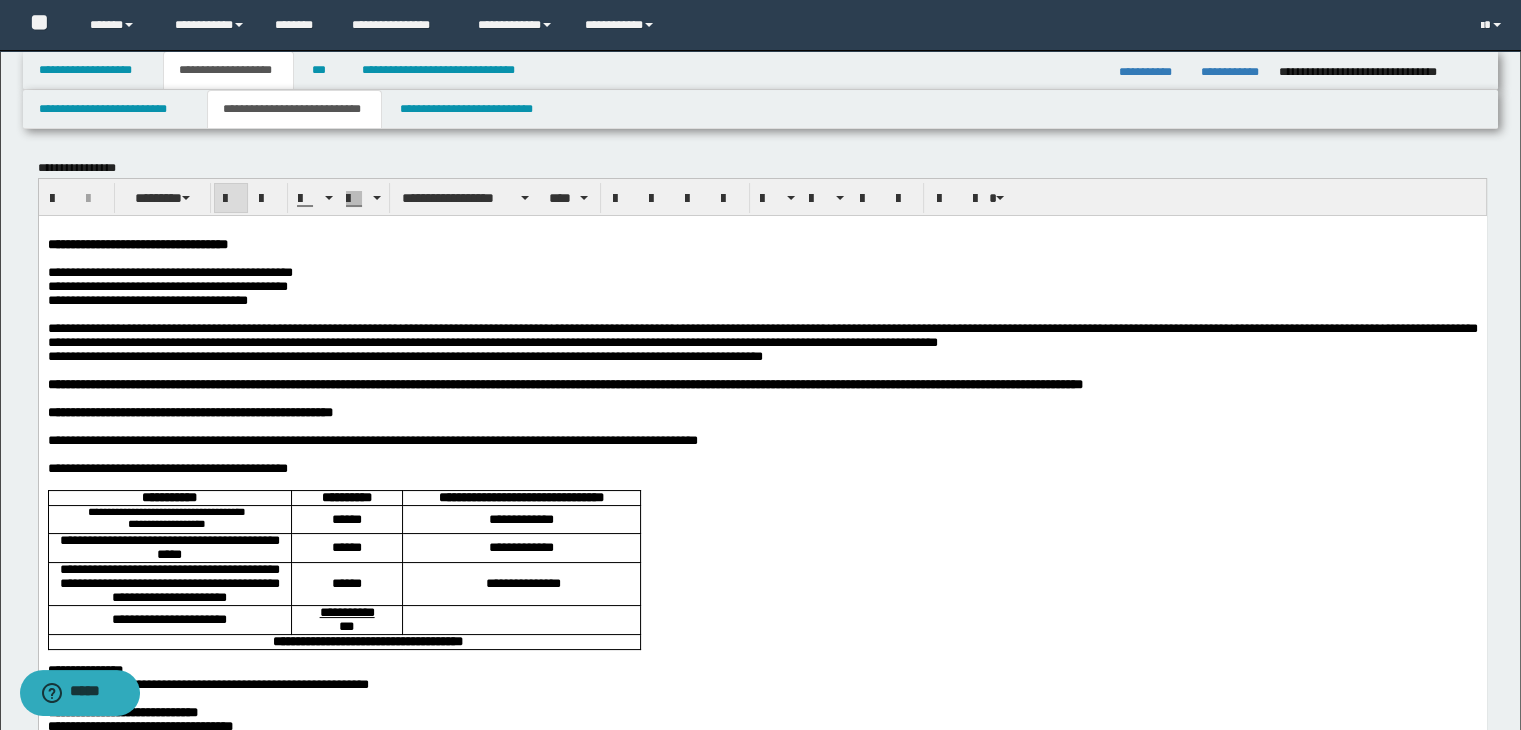 click on "**********" at bounding box center (564, 383) 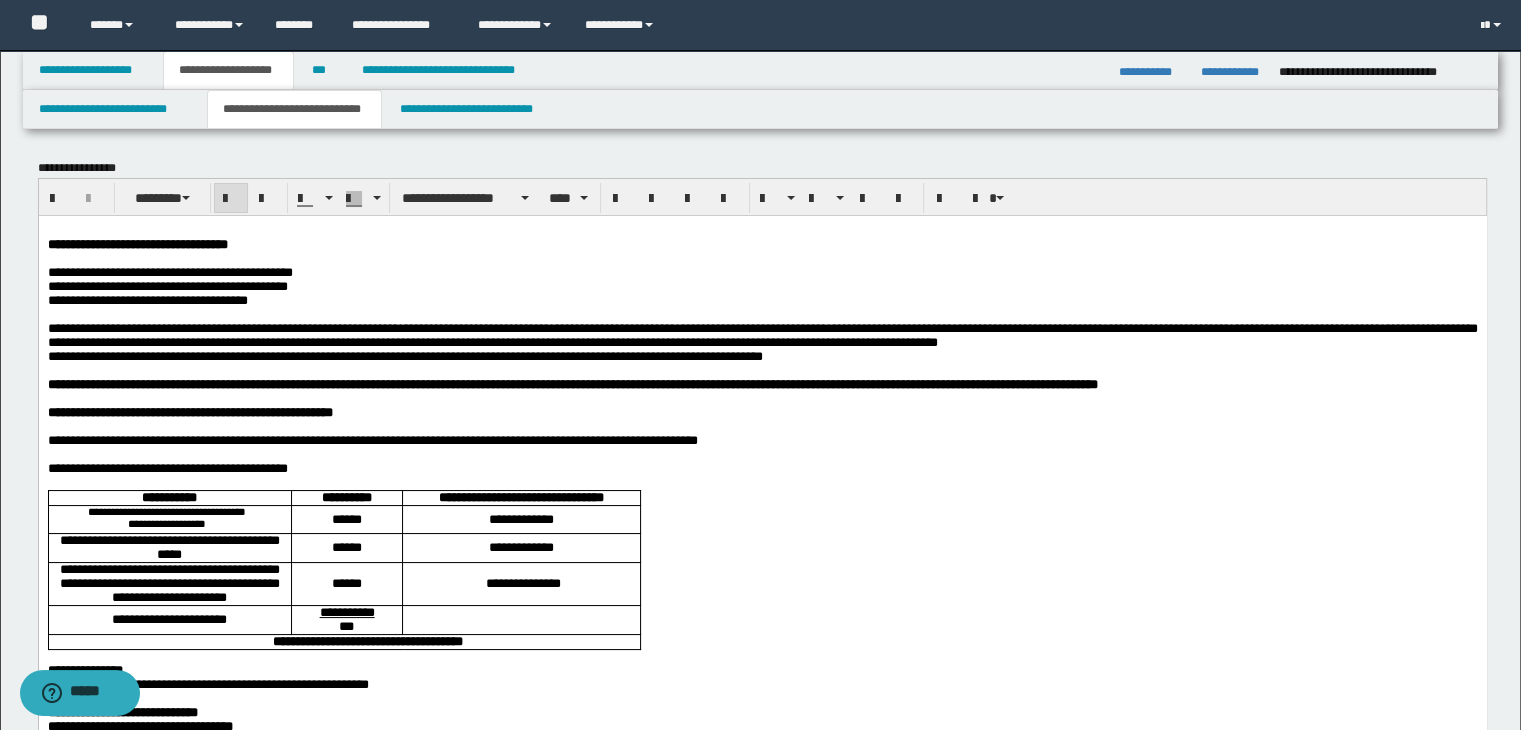 drag, startPoint x: 511, startPoint y: 406, endPoint x: 534, endPoint y: 409, distance: 23.194826 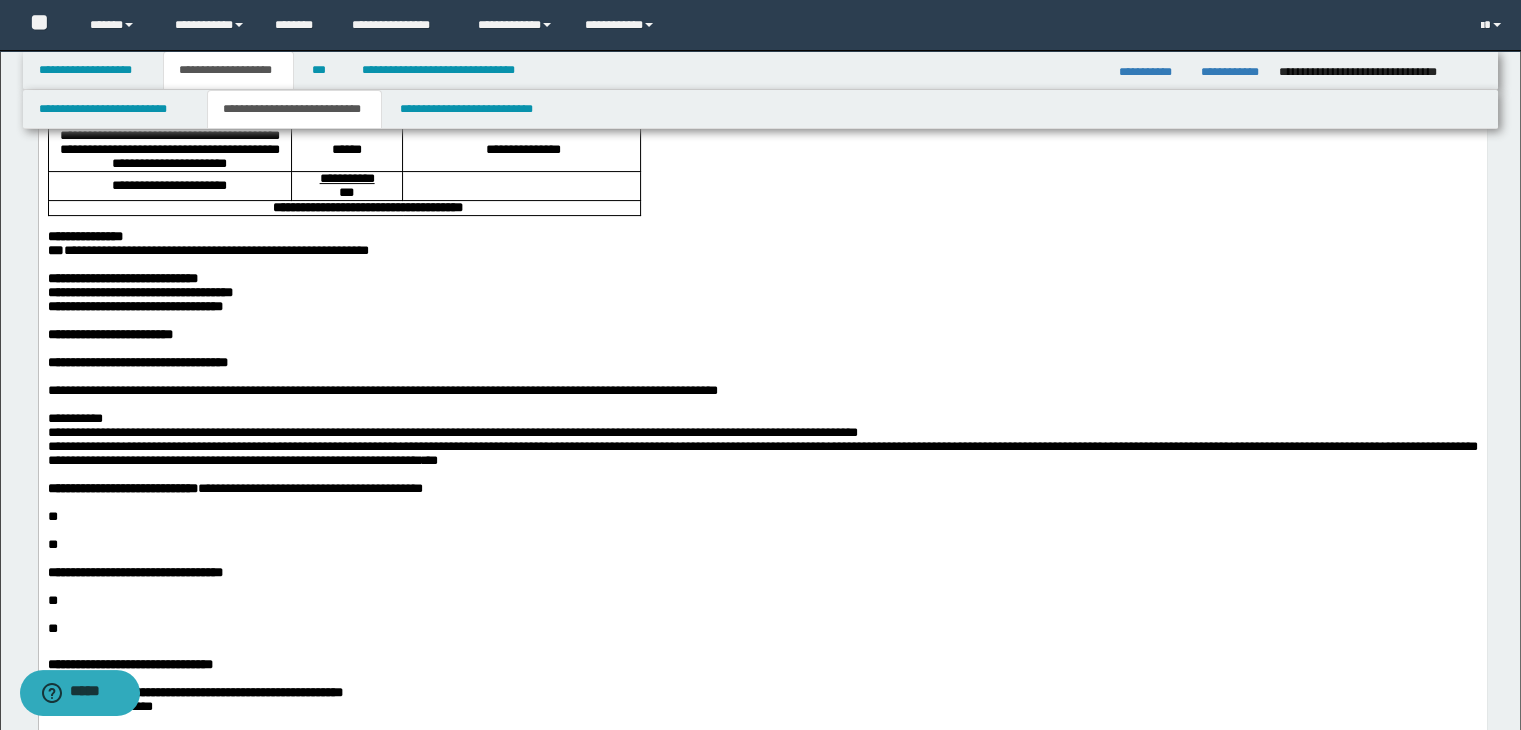 scroll, scrollTop: 500, scrollLeft: 0, axis: vertical 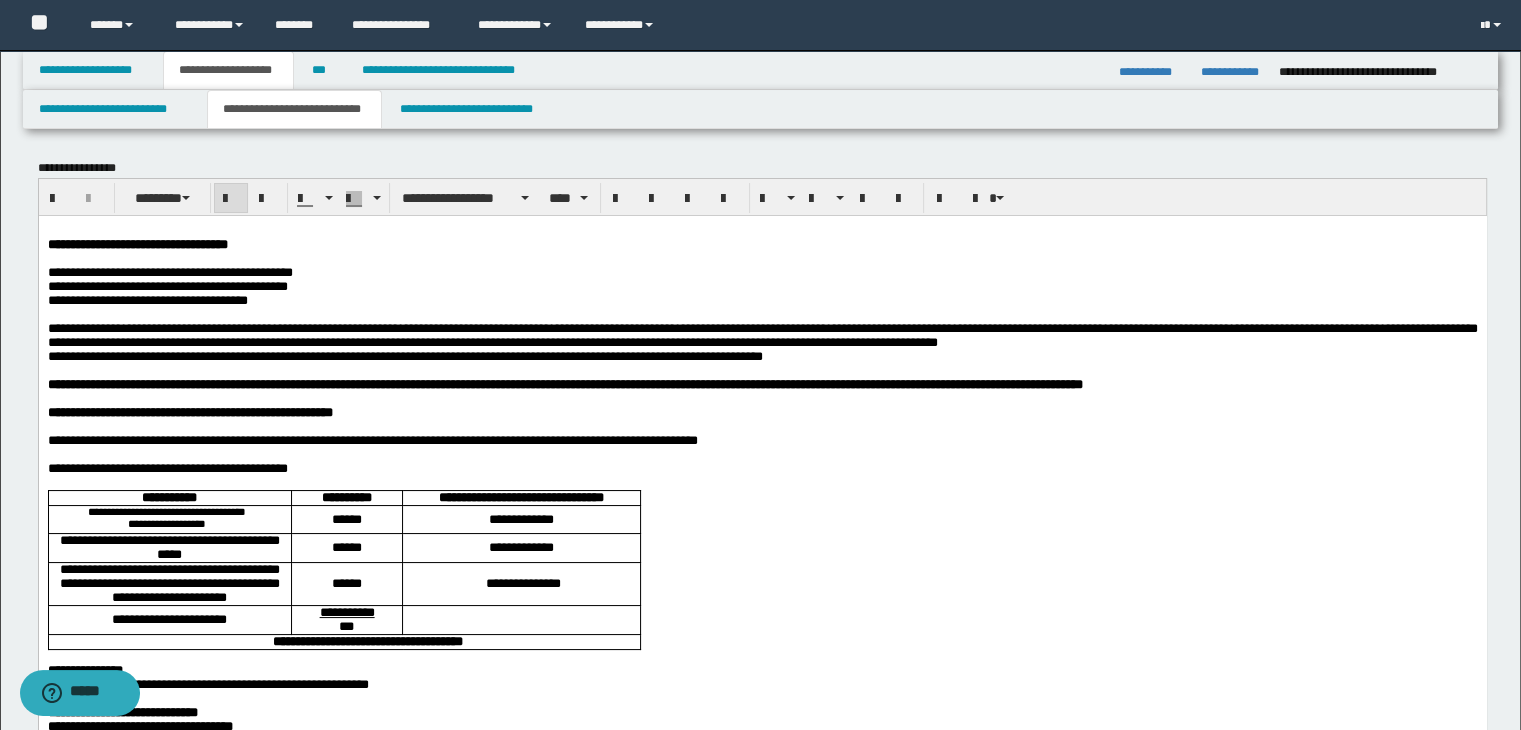 click on "**********" at bounding box center [564, 383] 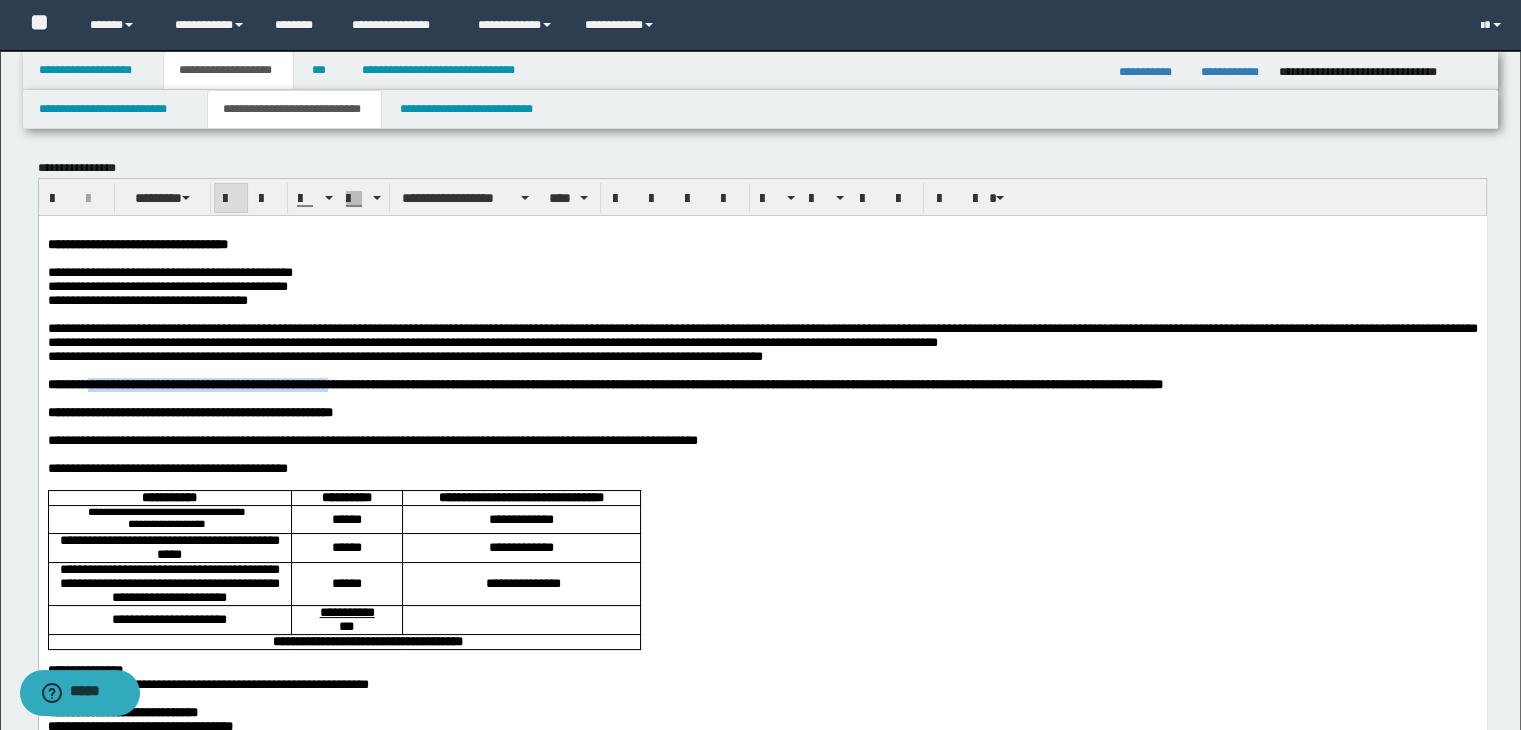 drag, startPoint x: 423, startPoint y: 407, endPoint x: 104, endPoint y: 413, distance: 319.05643 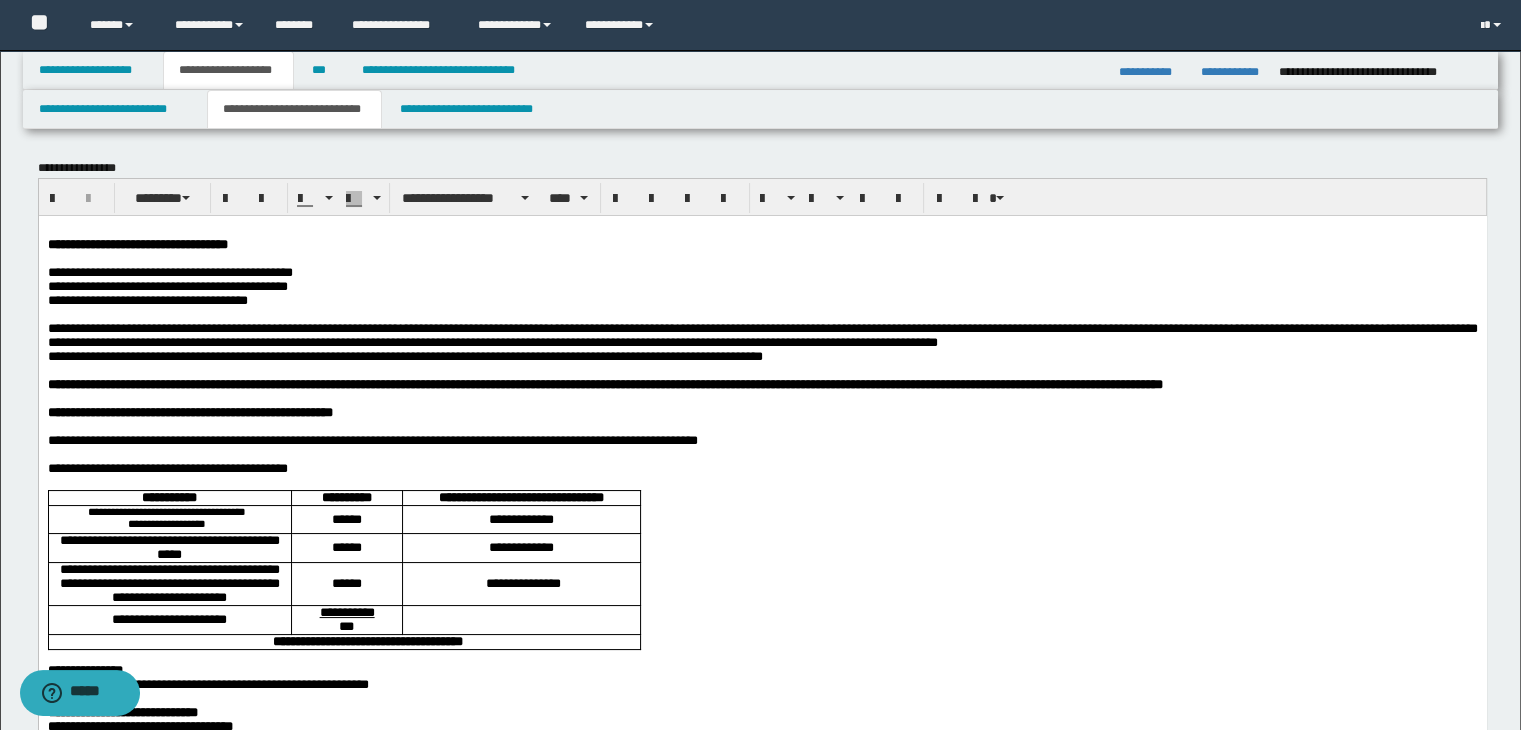 drag, startPoint x: 377, startPoint y: 440, endPoint x: 426, endPoint y: 425, distance: 51.24451 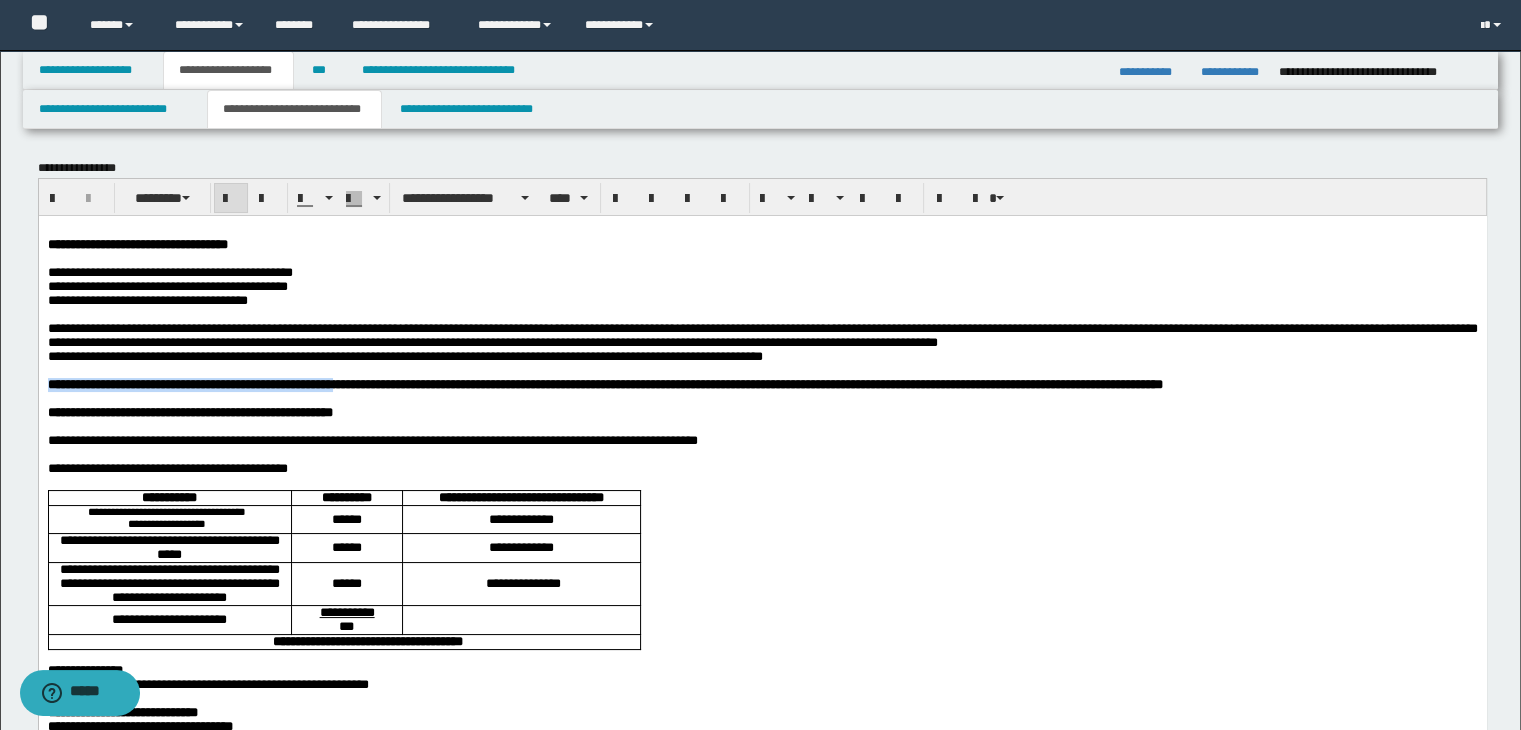 drag, startPoint x: 430, startPoint y: 405, endPoint x: 49, endPoint y: 399, distance: 381.04724 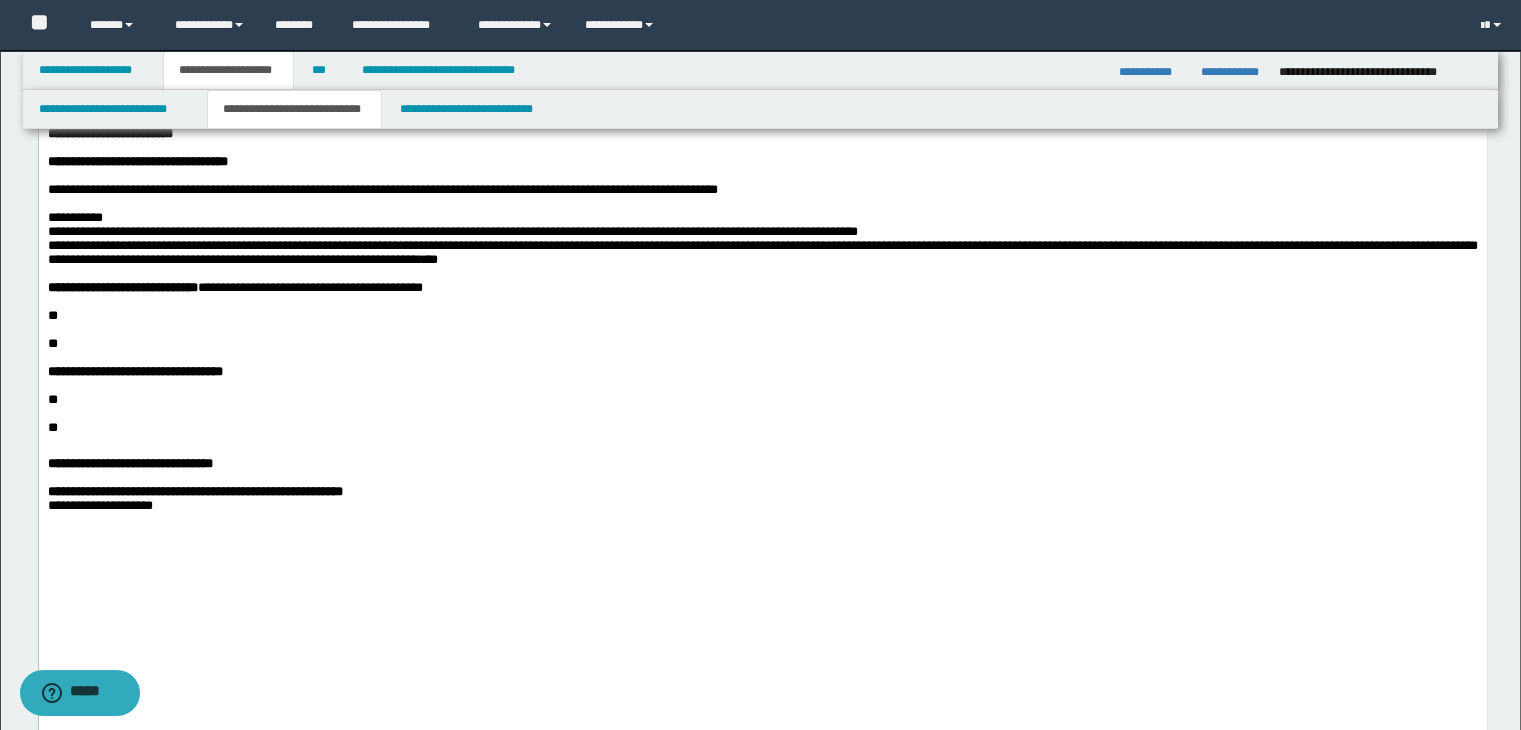 scroll, scrollTop: 500, scrollLeft: 0, axis: vertical 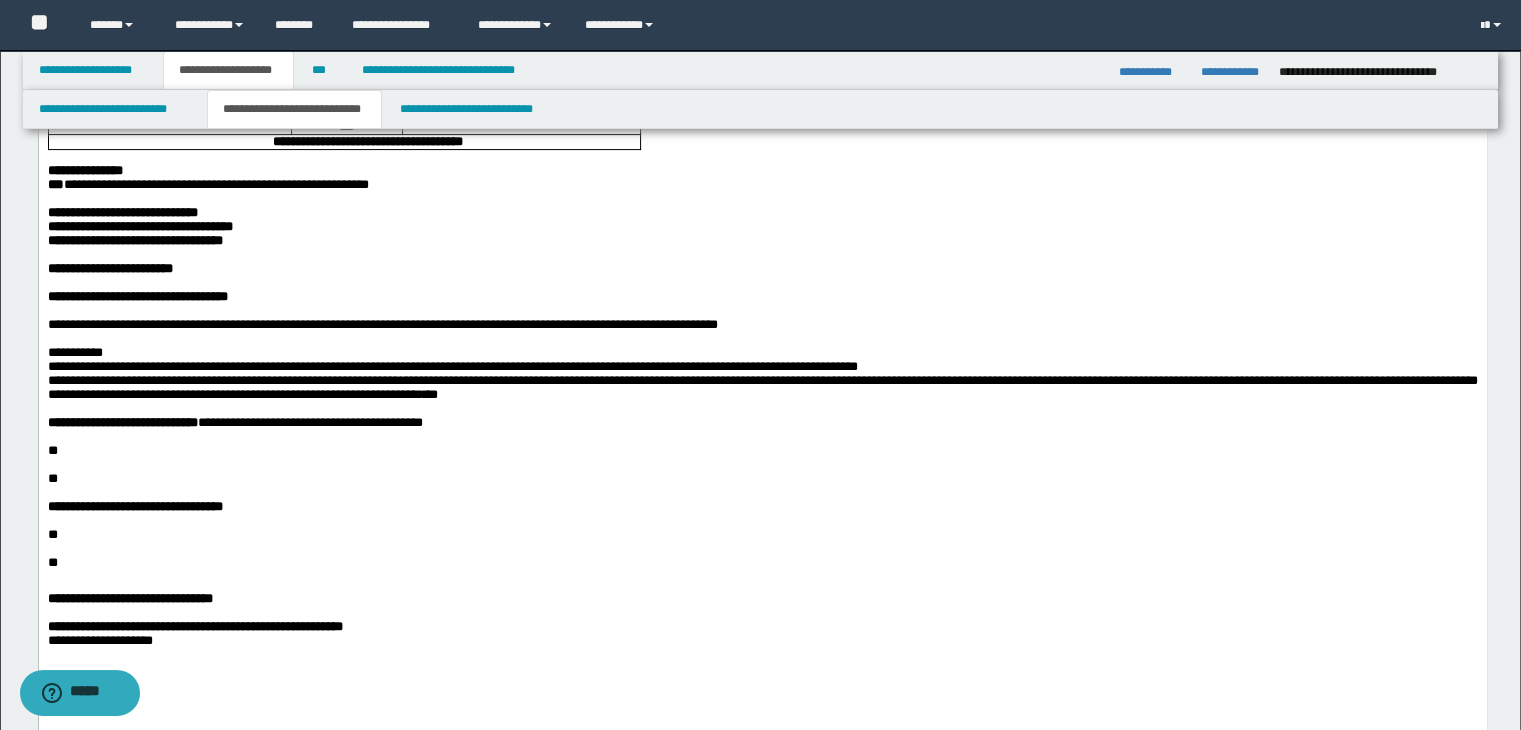 click on "**********" at bounding box center (762, 171) 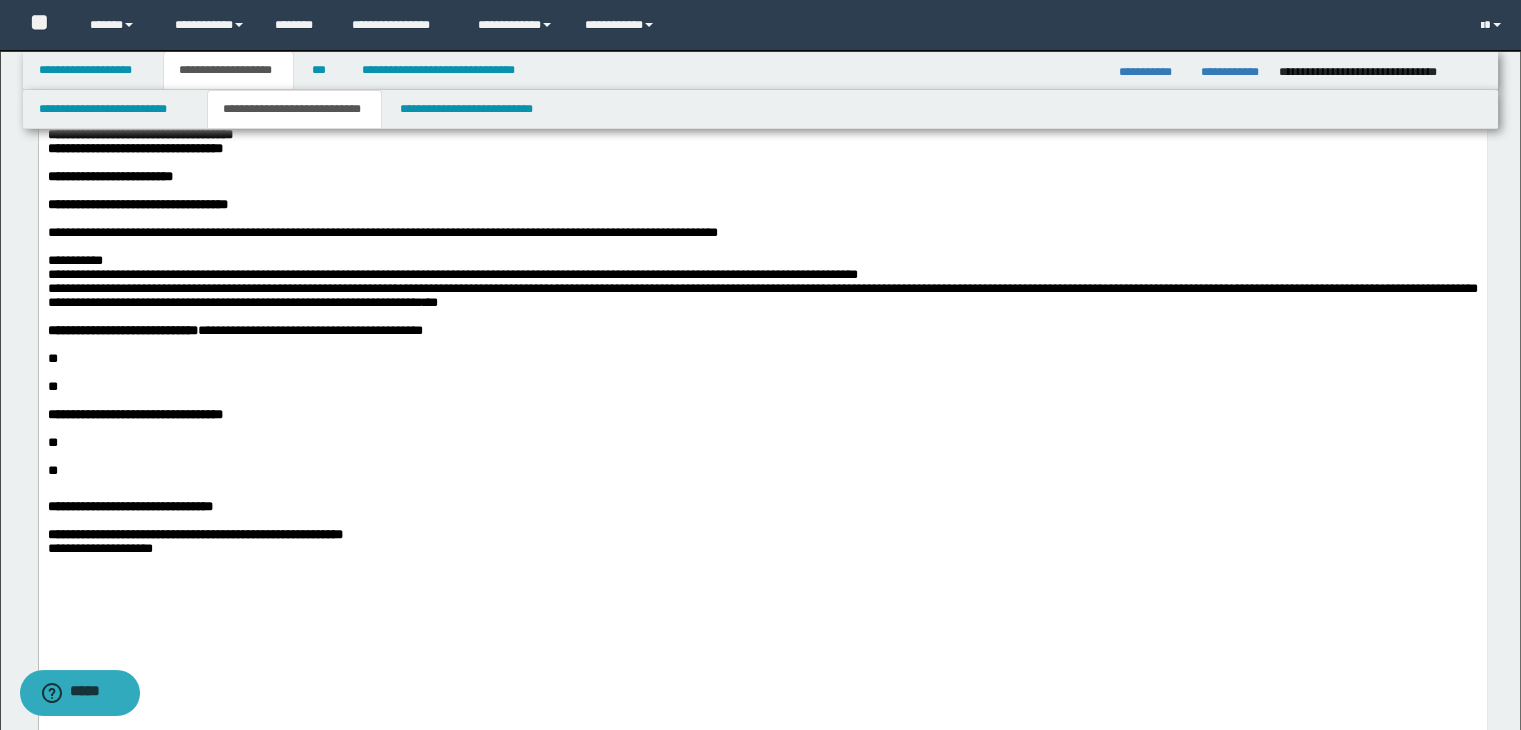 scroll, scrollTop: 800, scrollLeft: 0, axis: vertical 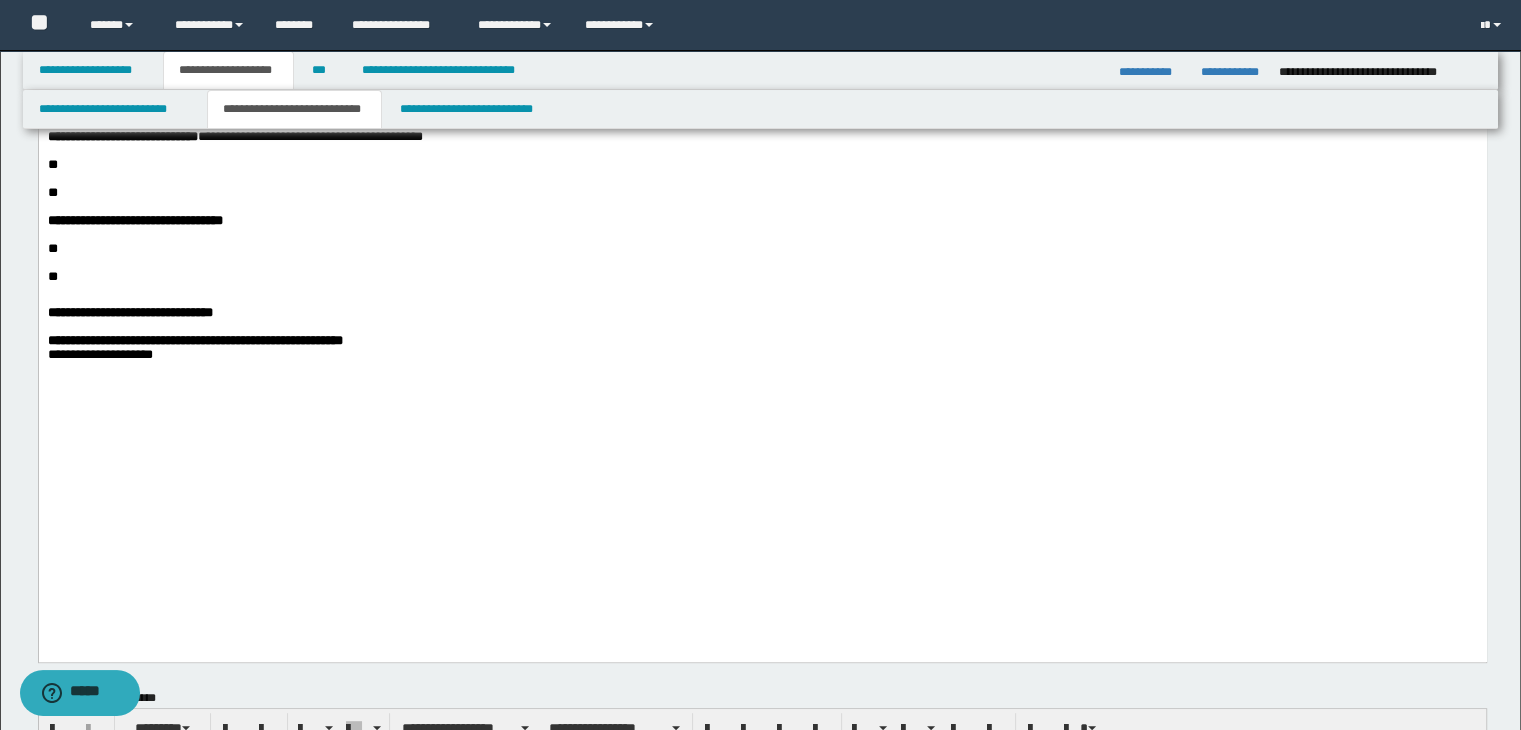 drag, startPoint x: 225, startPoint y: 280, endPoint x: 307, endPoint y: 266, distance: 83.18654 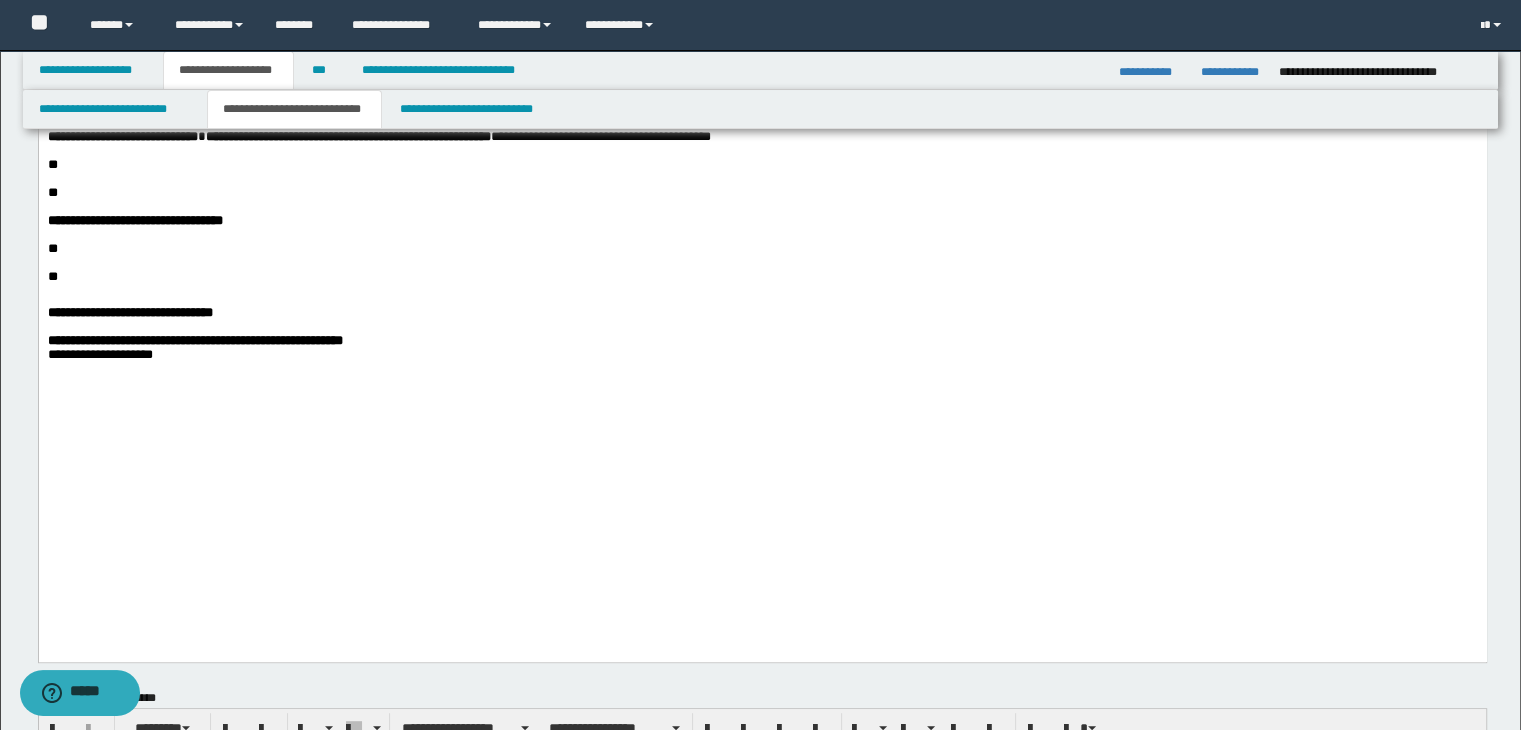 click on "**********" at bounding box center (453, 136) 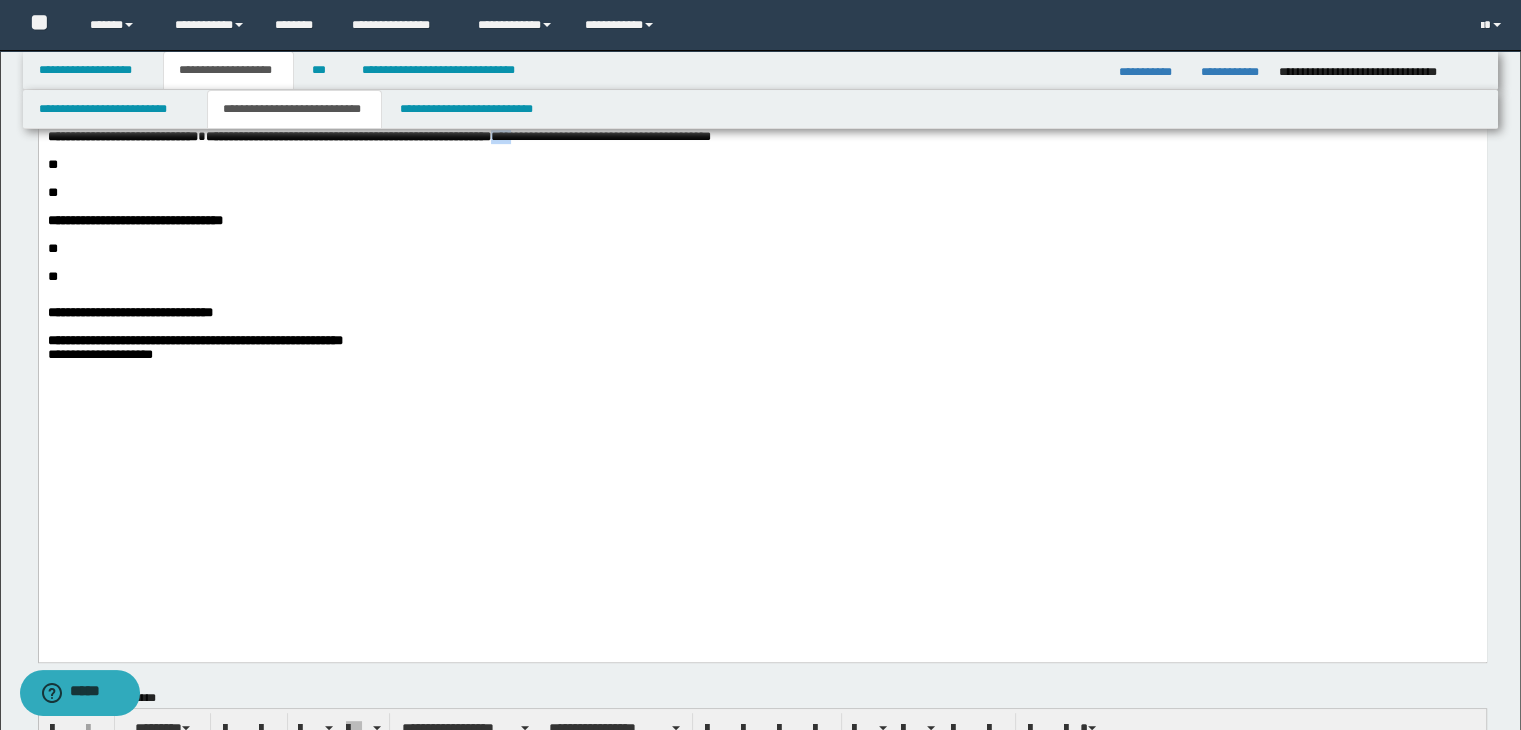 drag, startPoint x: 610, startPoint y: 284, endPoint x: 650, endPoint y: 282, distance: 40.04997 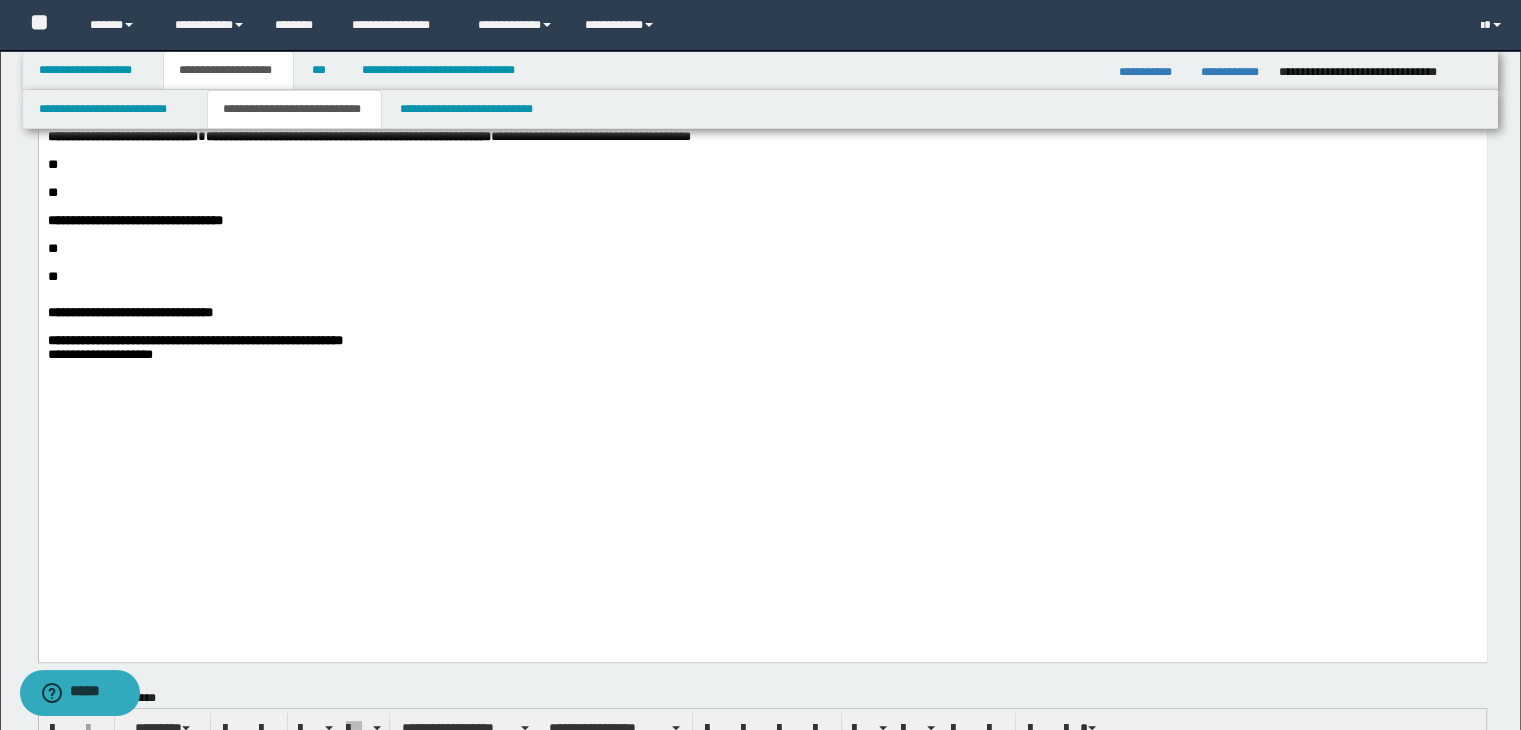 click on "**********" at bounding box center (443, 136) 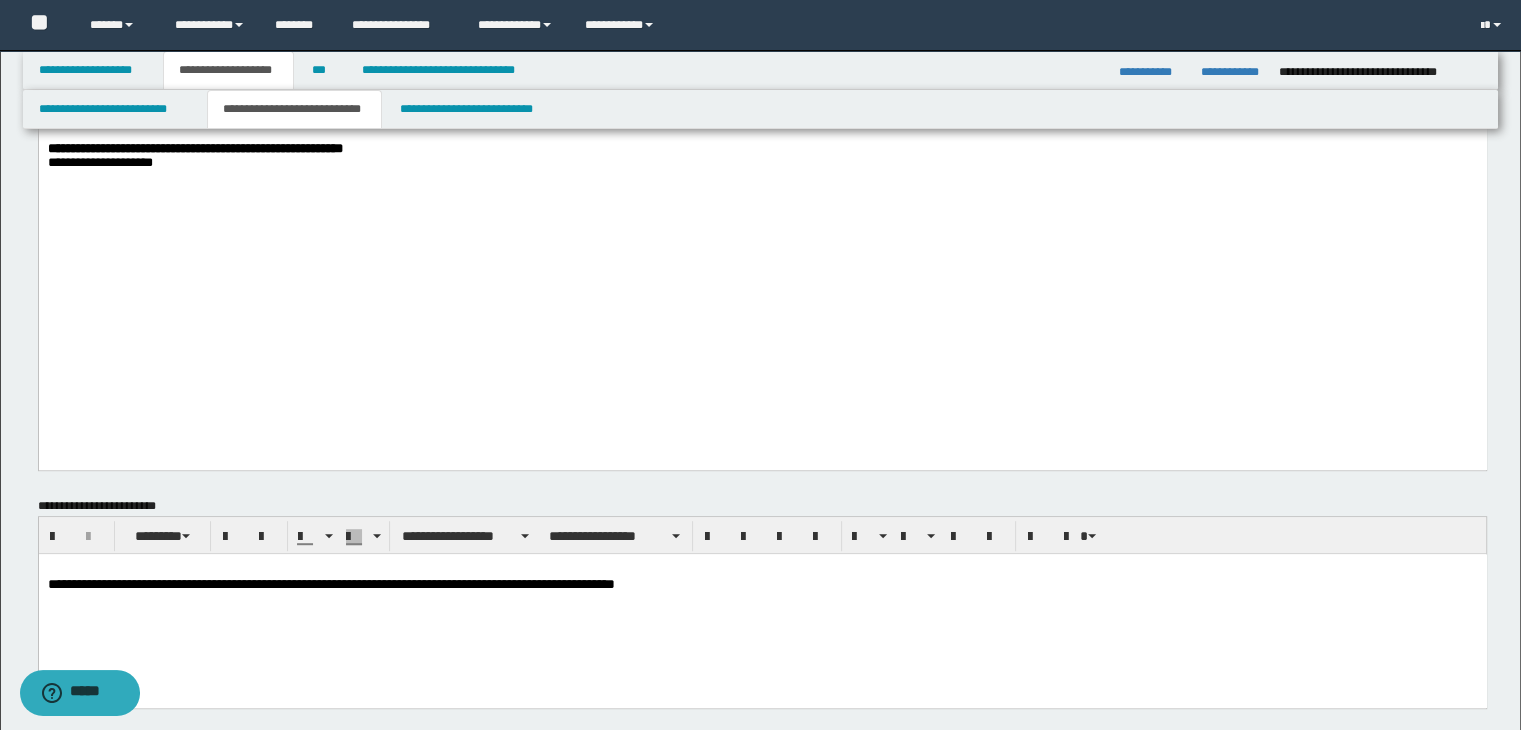 scroll, scrollTop: 1100, scrollLeft: 0, axis: vertical 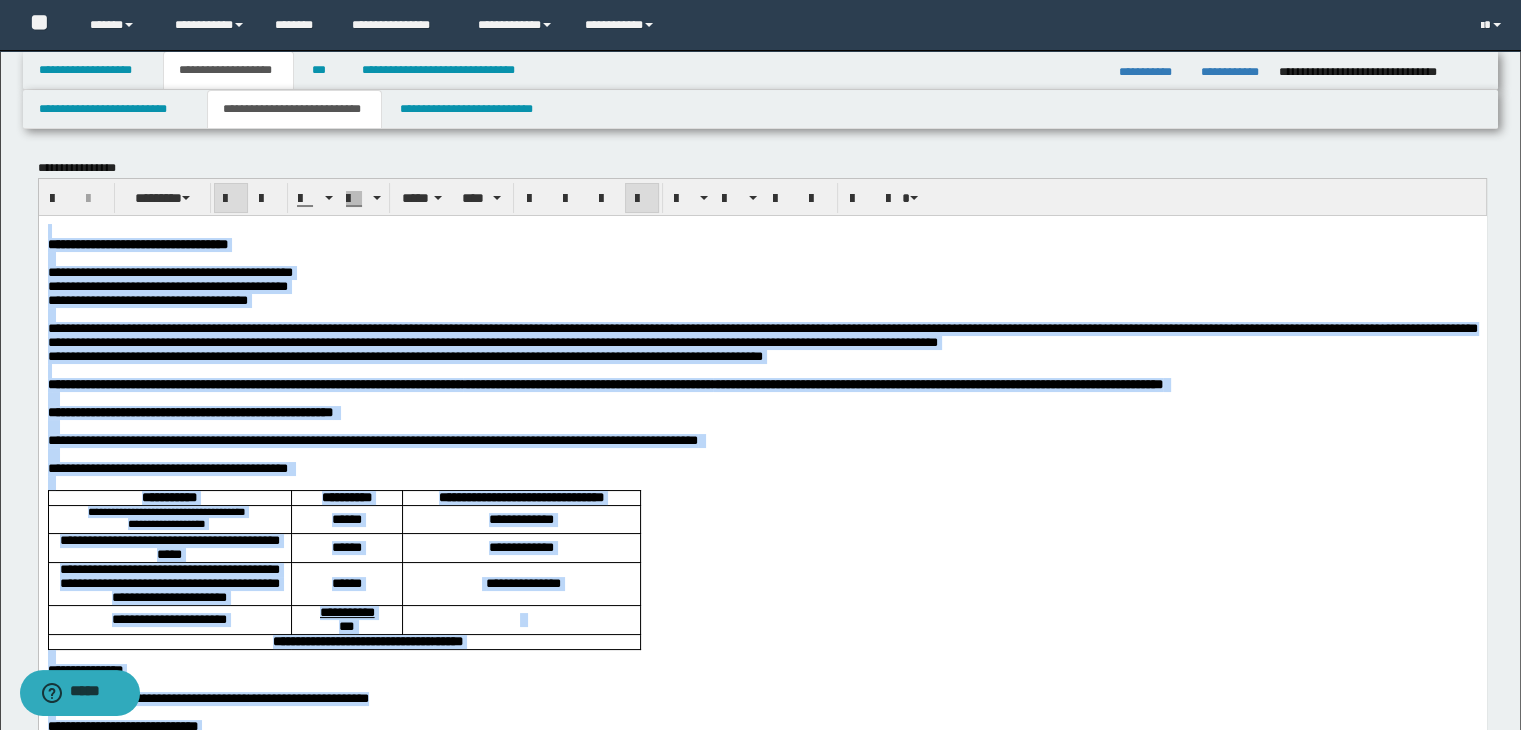 drag, startPoint x: 371, startPoint y: 1400, endPoint x: 81, endPoint y: 360, distance: 1079.6759 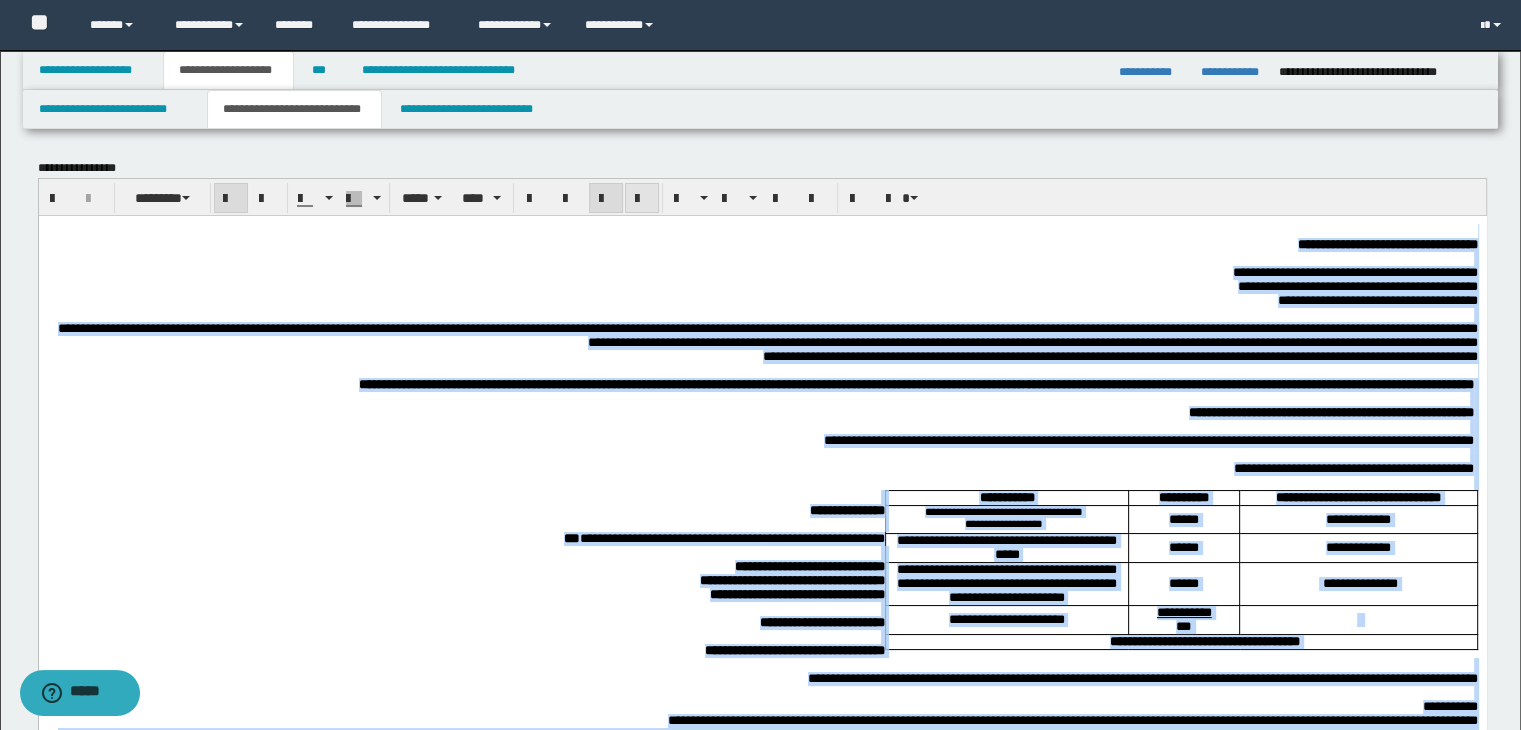 click at bounding box center (642, 199) 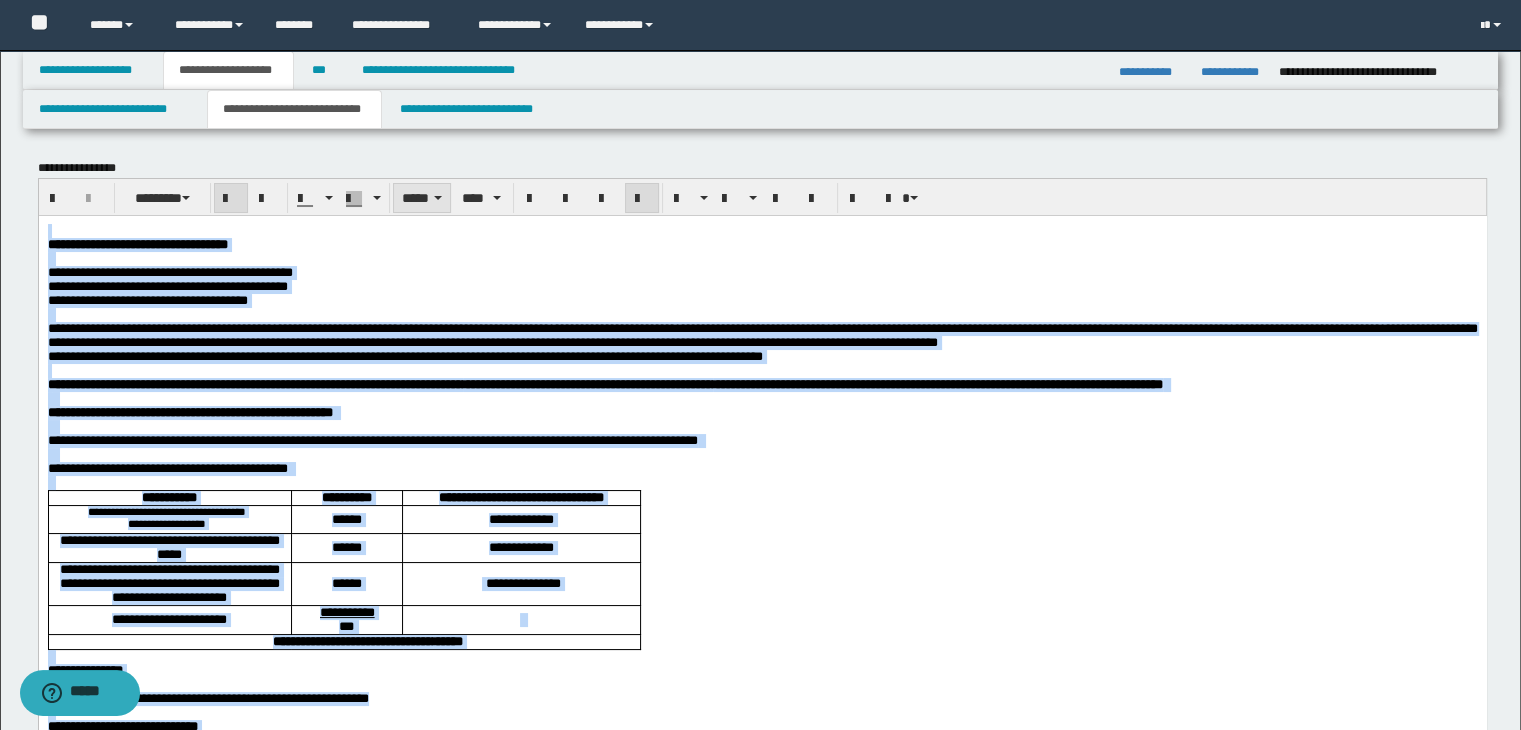 click on "*****" at bounding box center [422, 198] 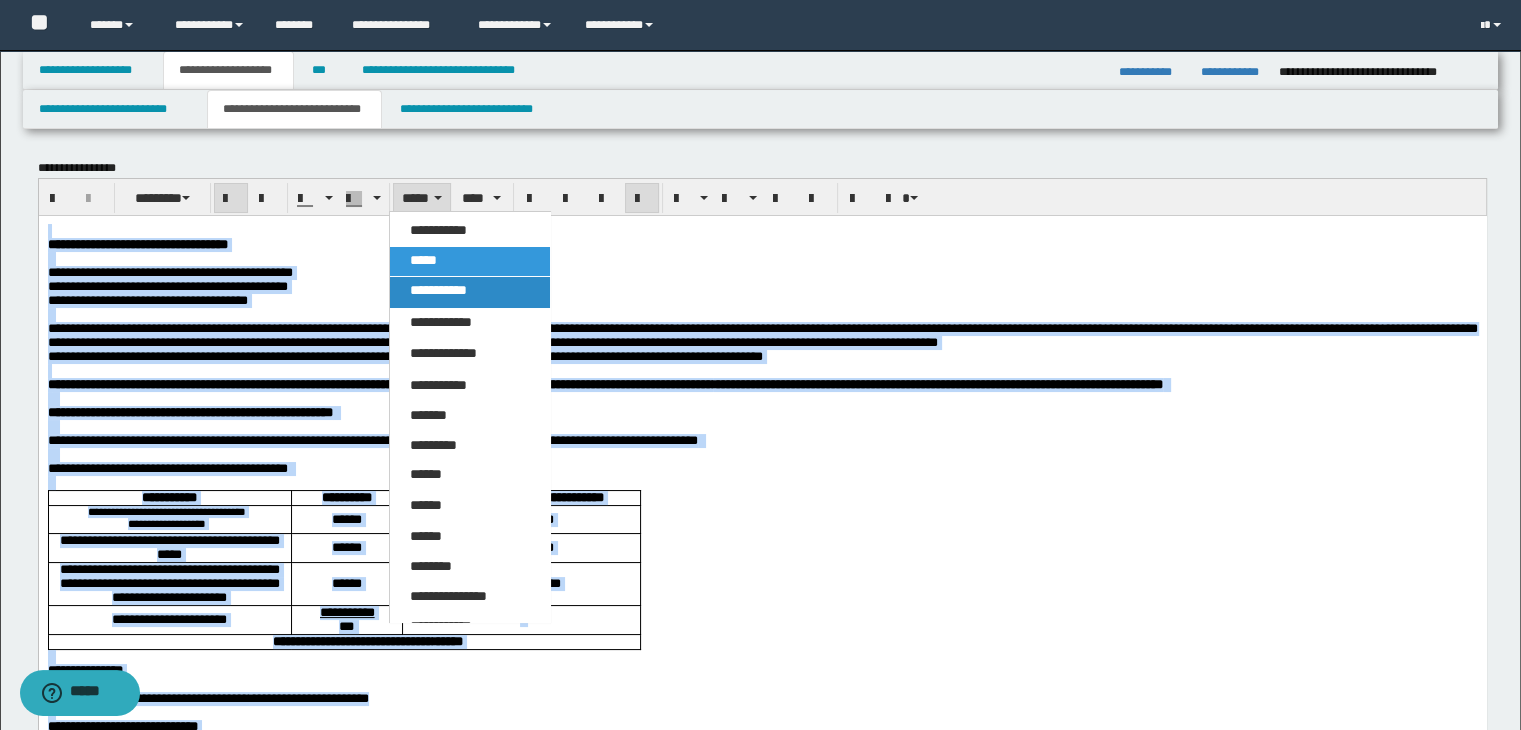 drag, startPoint x: 427, startPoint y: 300, endPoint x: 427, endPoint y: 285, distance: 15 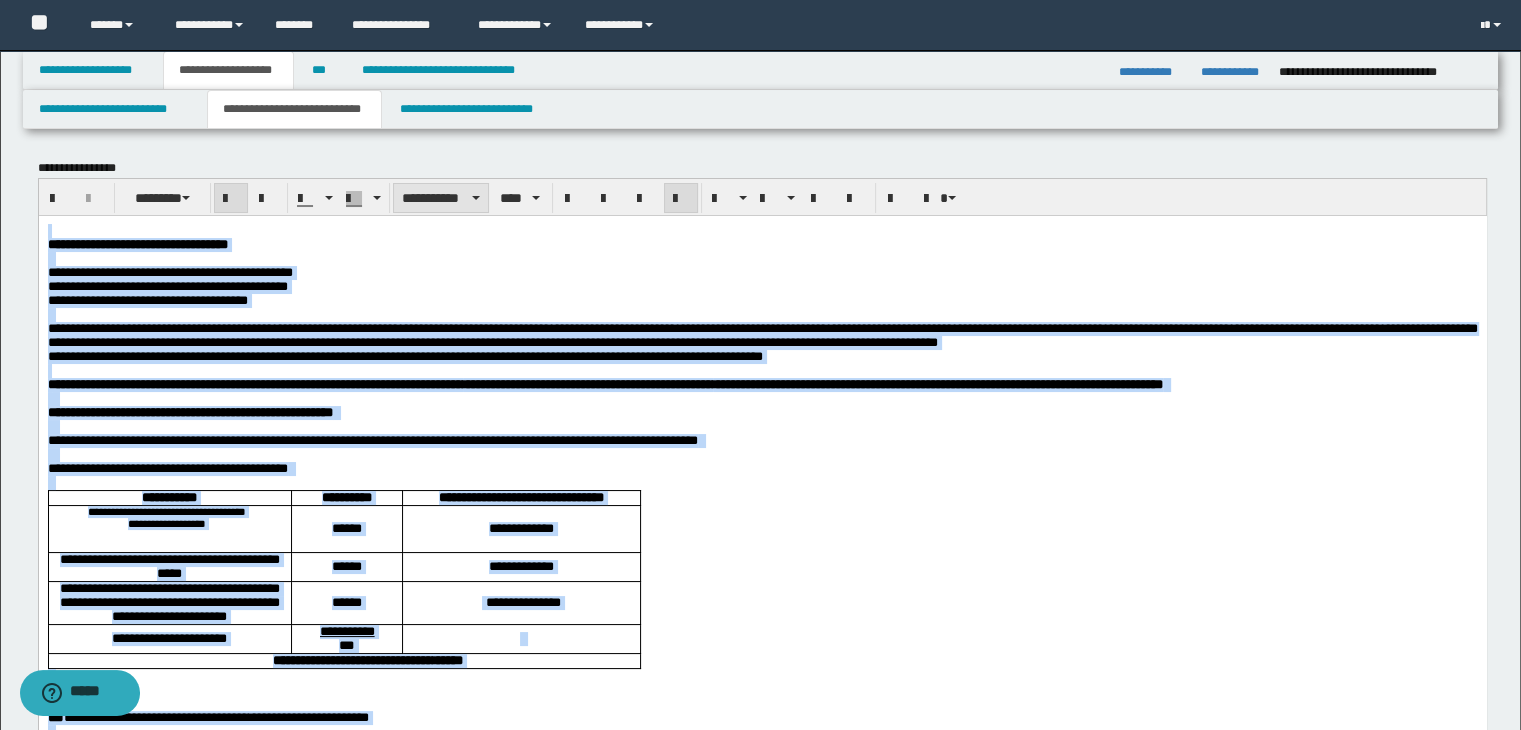 click on "**********" at bounding box center [441, 198] 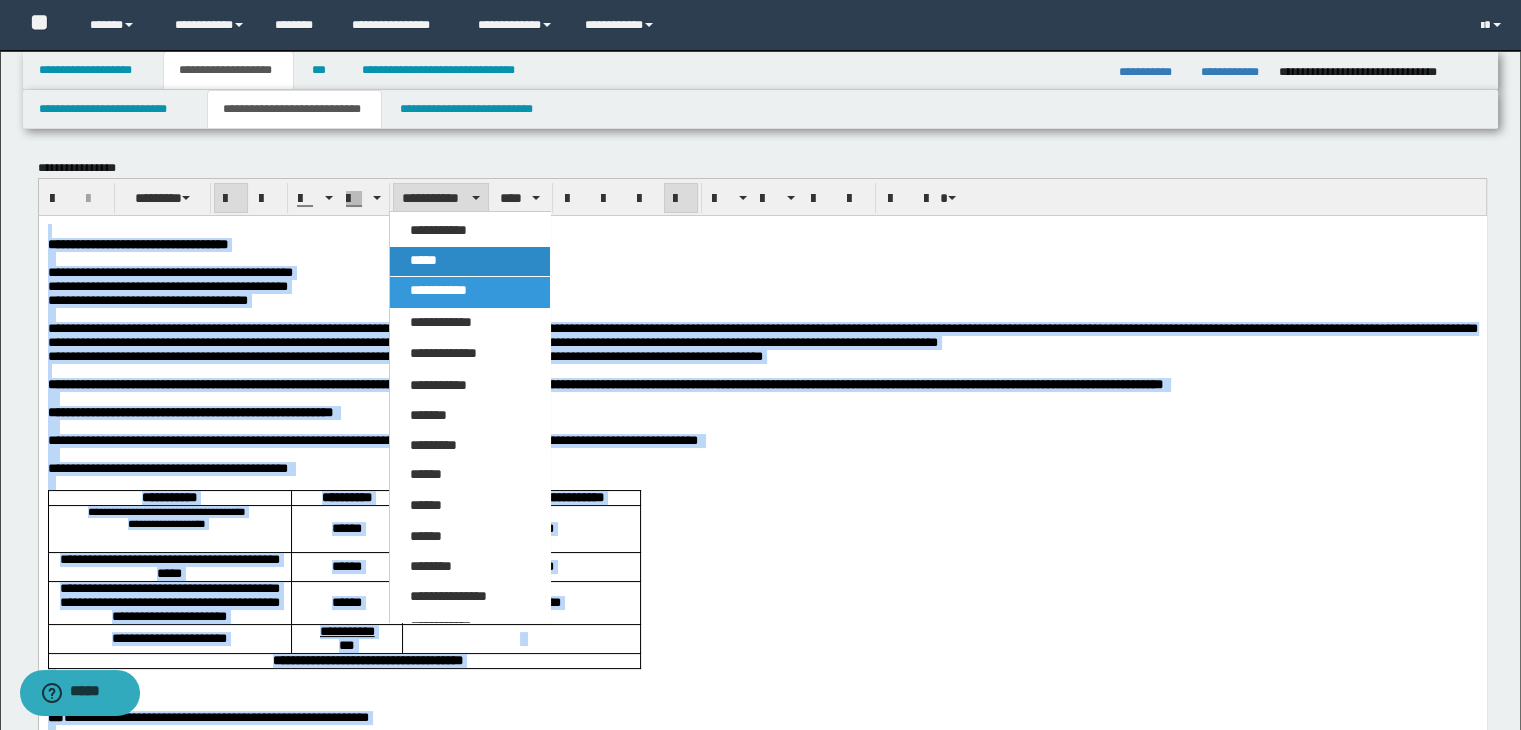 drag, startPoint x: 443, startPoint y: 265, endPoint x: 449, endPoint y: 252, distance: 14.3178215 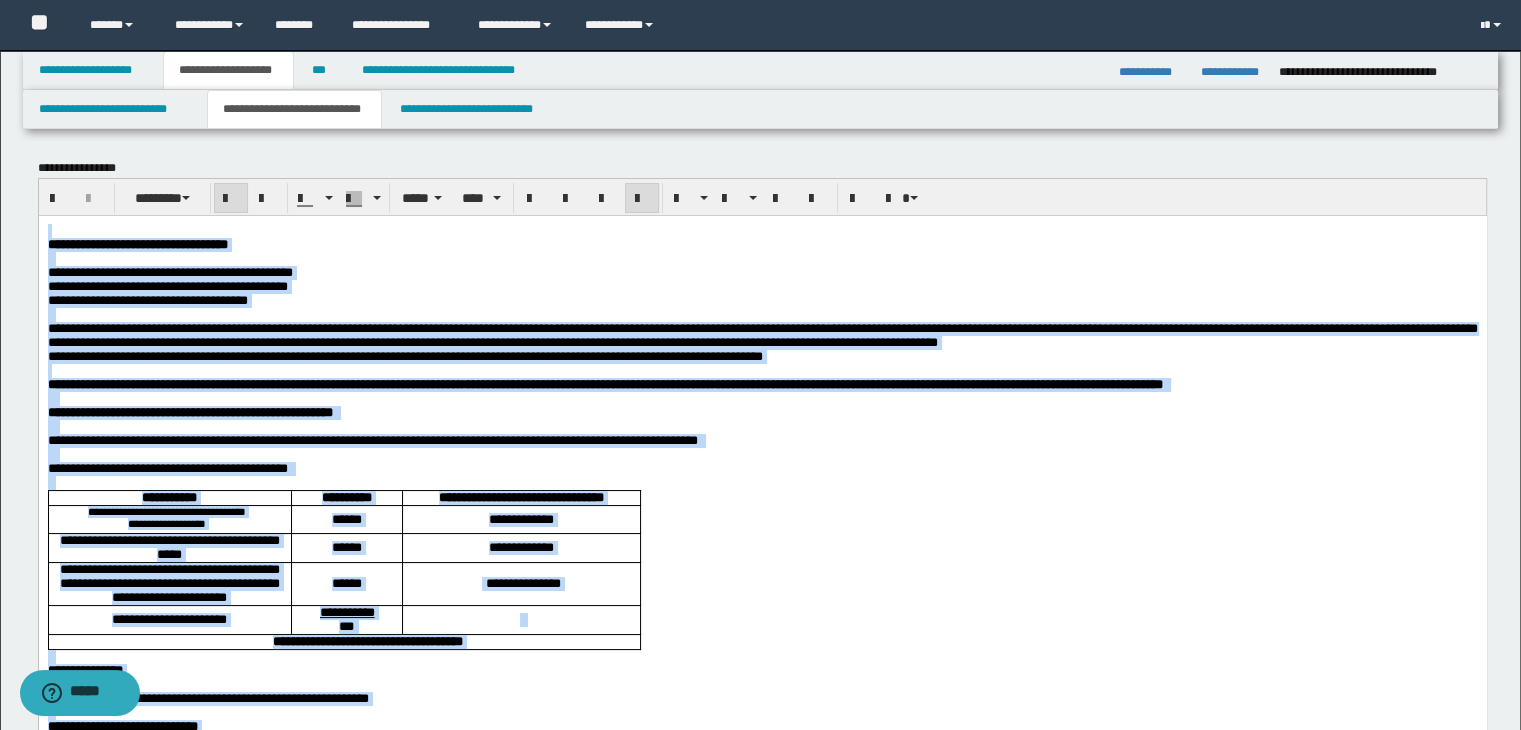 drag, startPoint x: 473, startPoint y: 202, endPoint x: 463, endPoint y: 310, distance: 108.461975 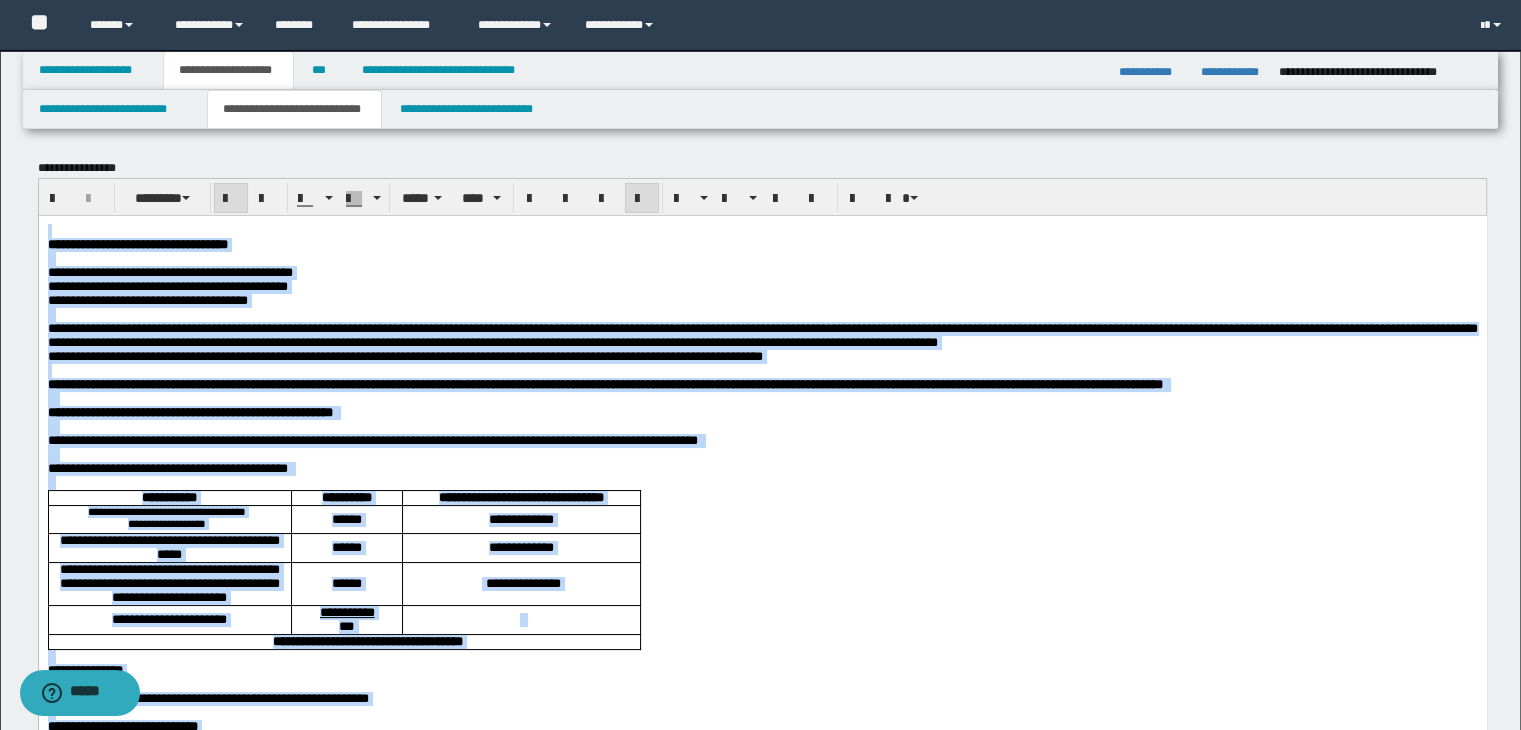 click on "****" at bounding box center (481, 198) 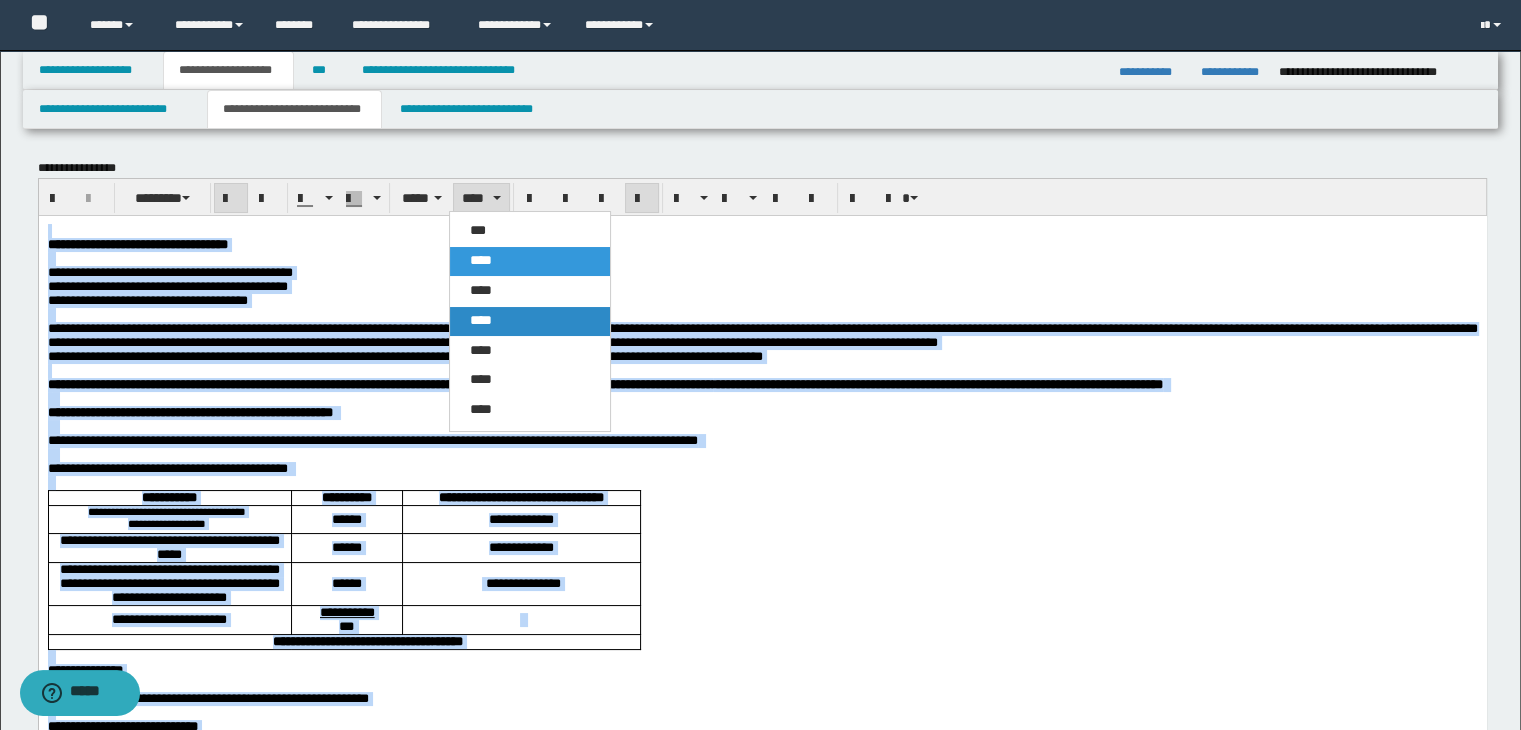 click on "****" at bounding box center (530, 321) 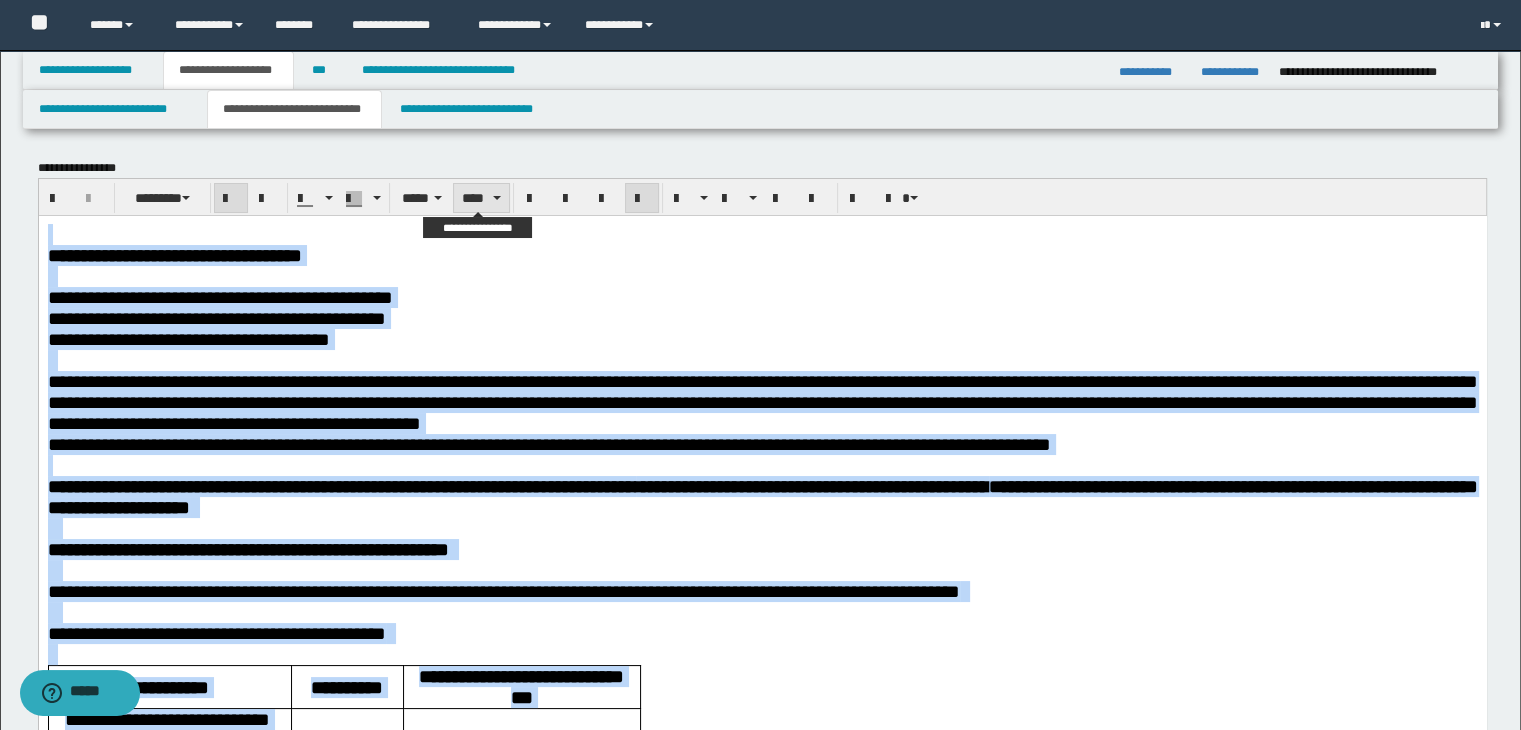 click on "****" at bounding box center [481, 198] 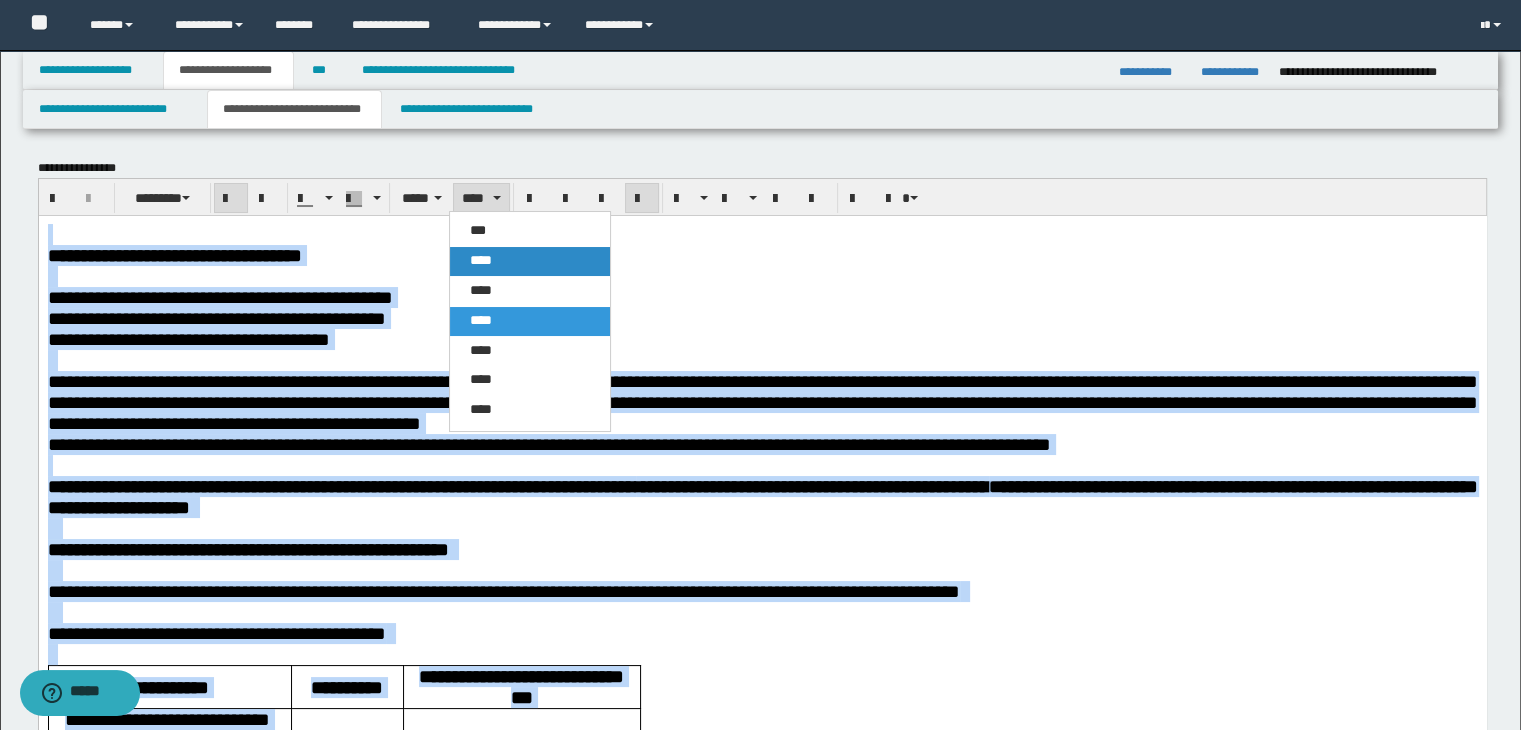 click on "****" at bounding box center (481, 260) 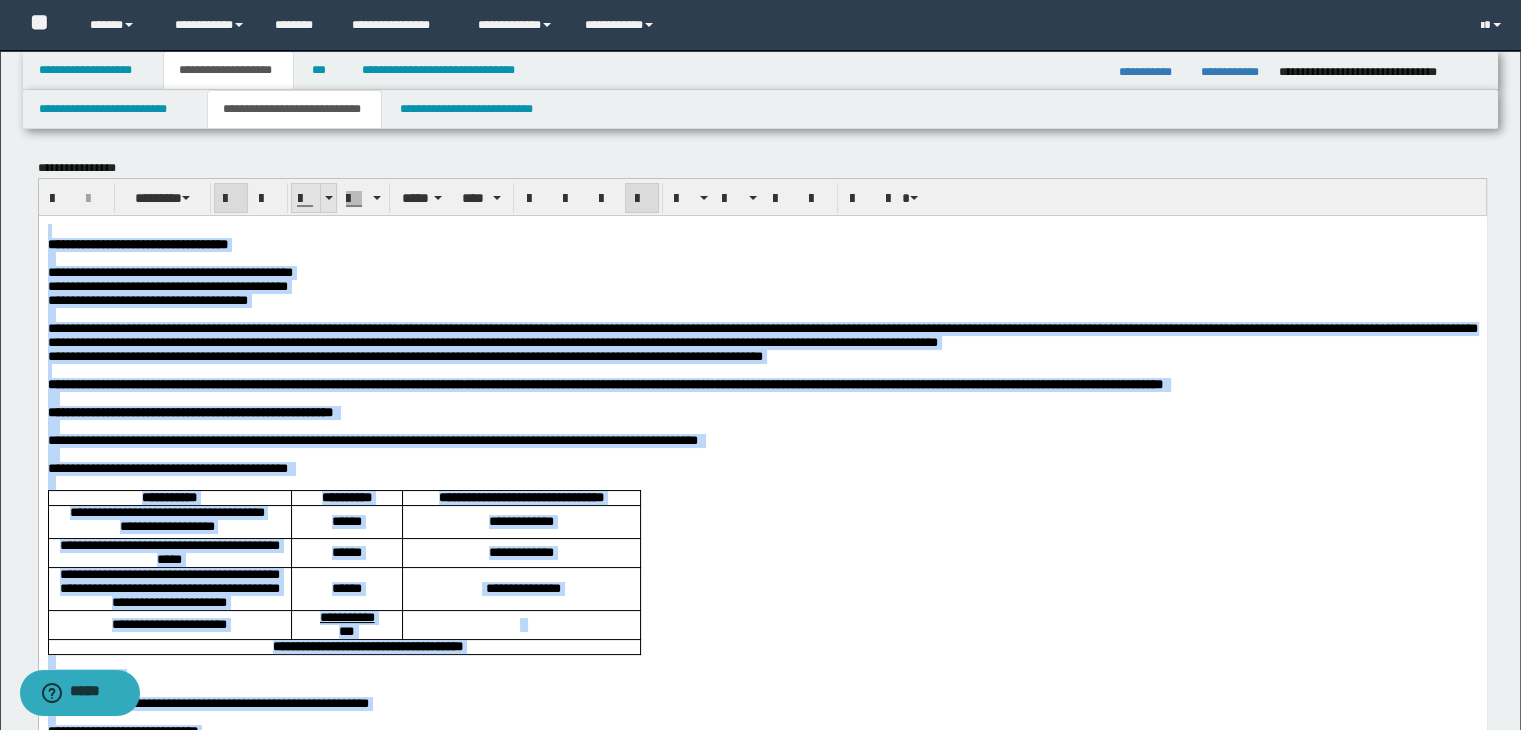click at bounding box center (328, 198) 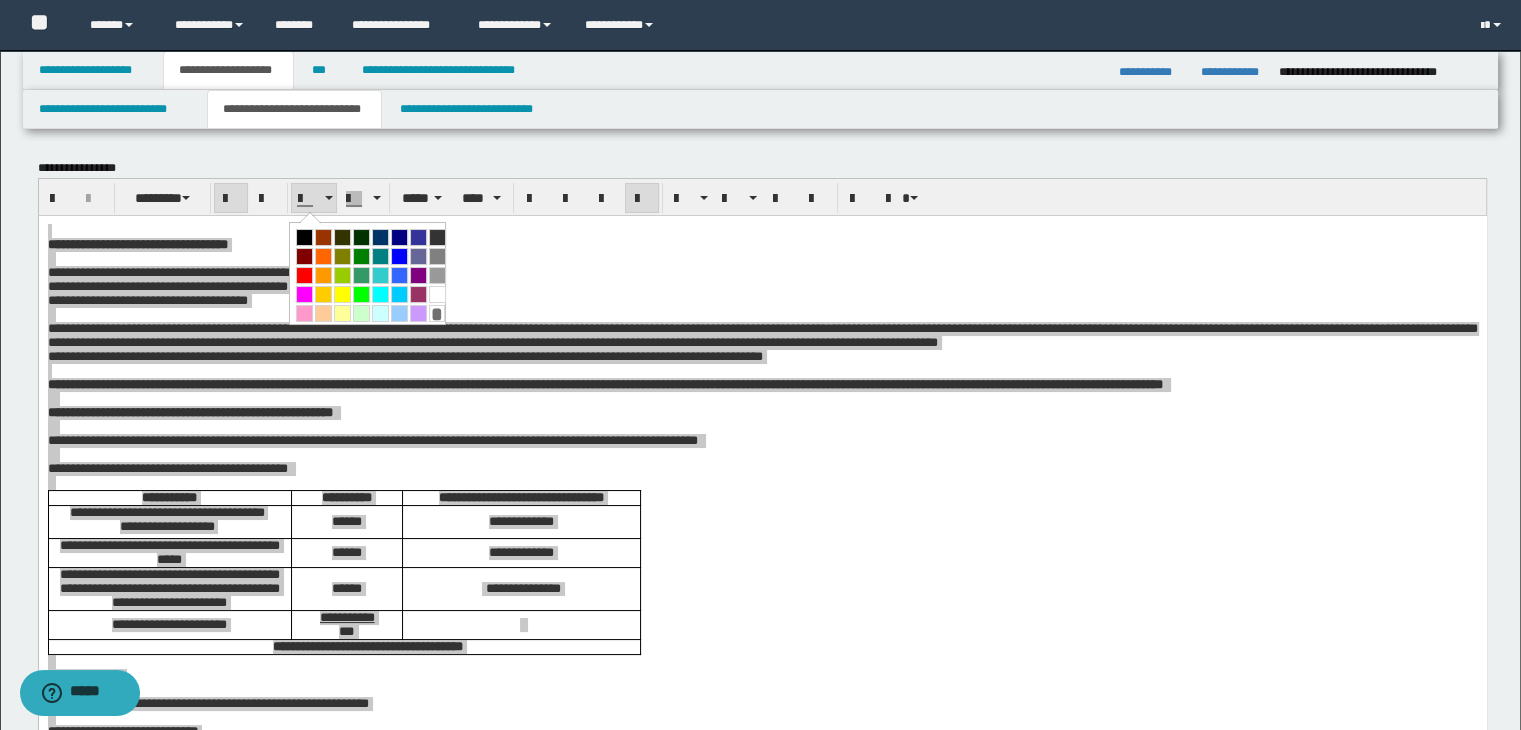 click at bounding box center [304, 237] 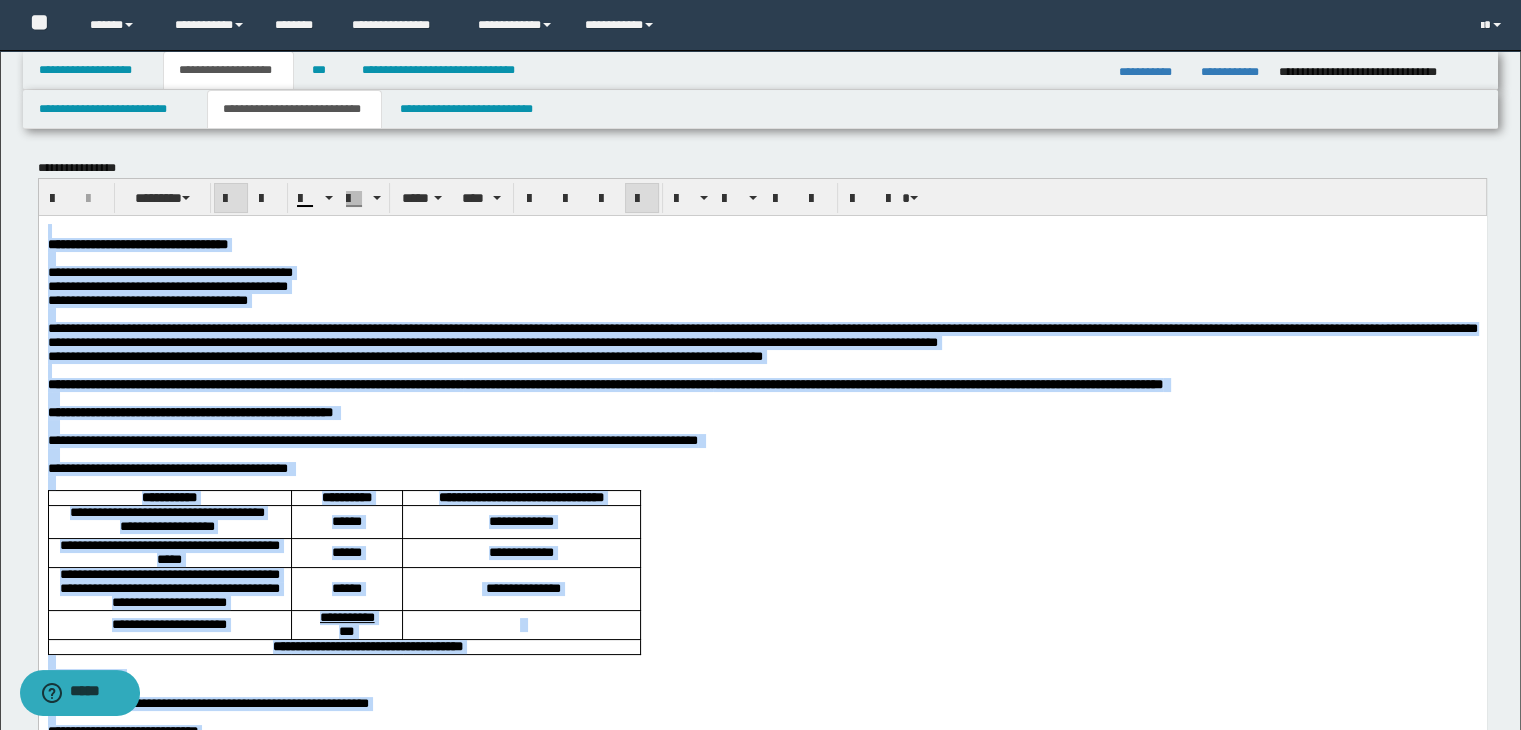 click on "**********" at bounding box center (762, 244) 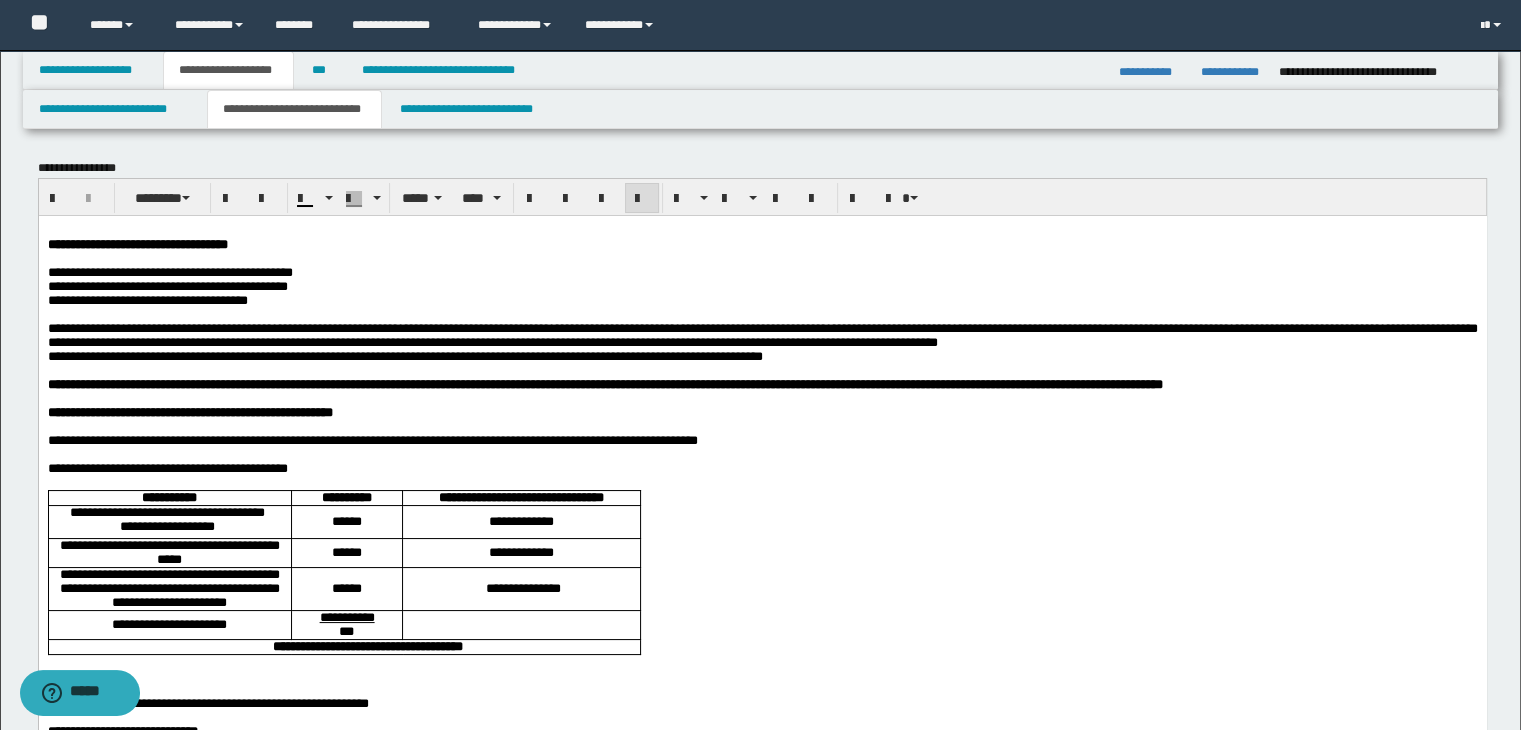 click on "**********" at bounding box center (762, 468) 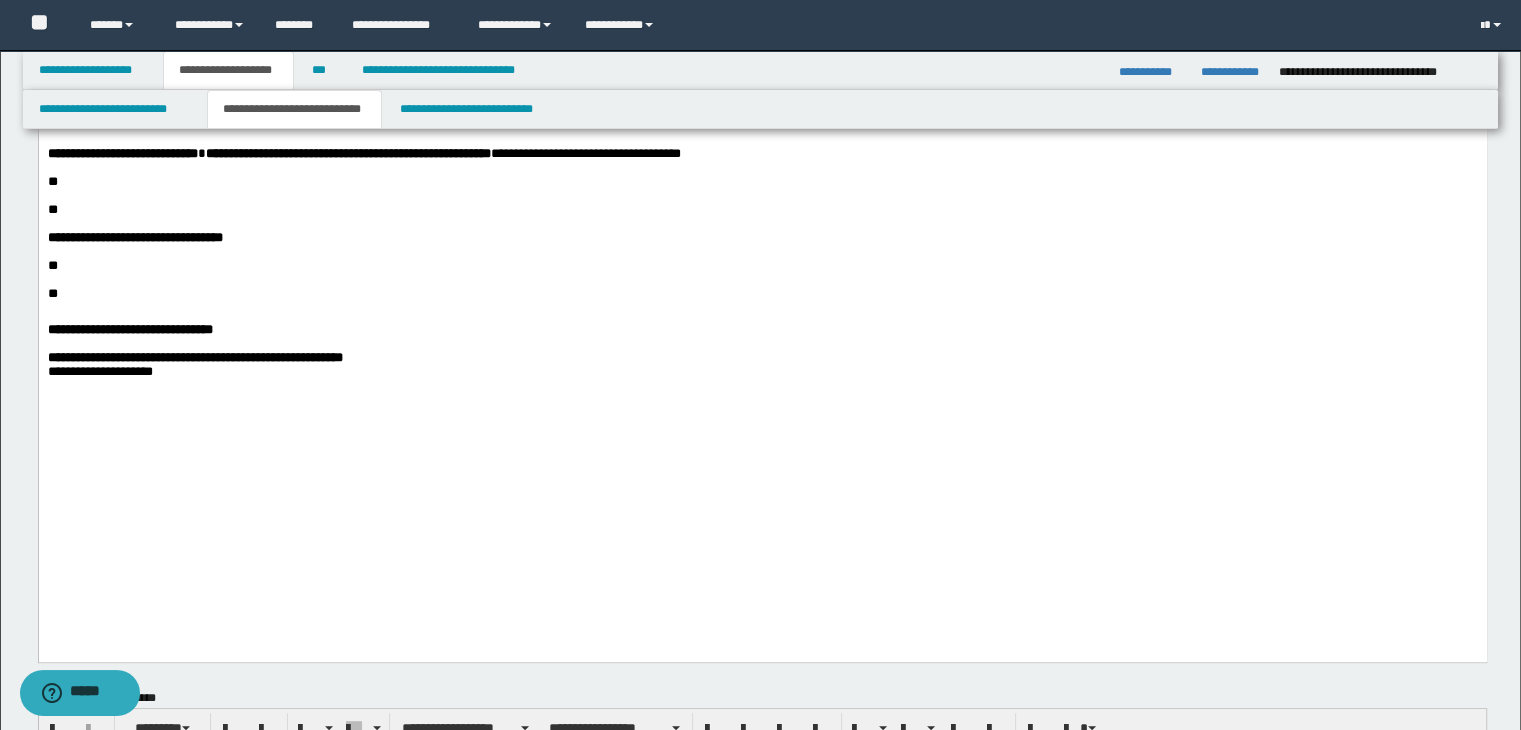 scroll, scrollTop: 800, scrollLeft: 0, axis: vertical 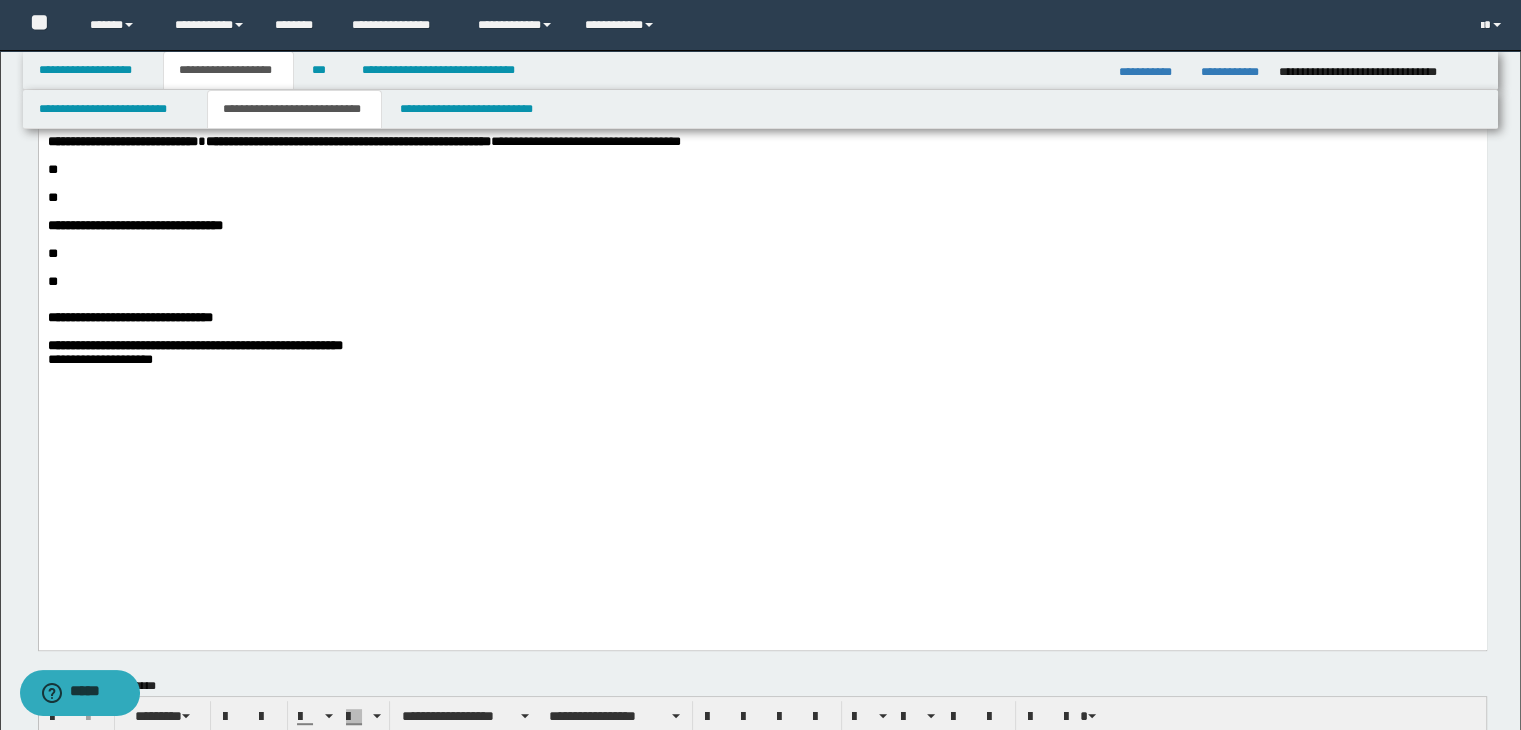 click at bounding box center [762, 374] 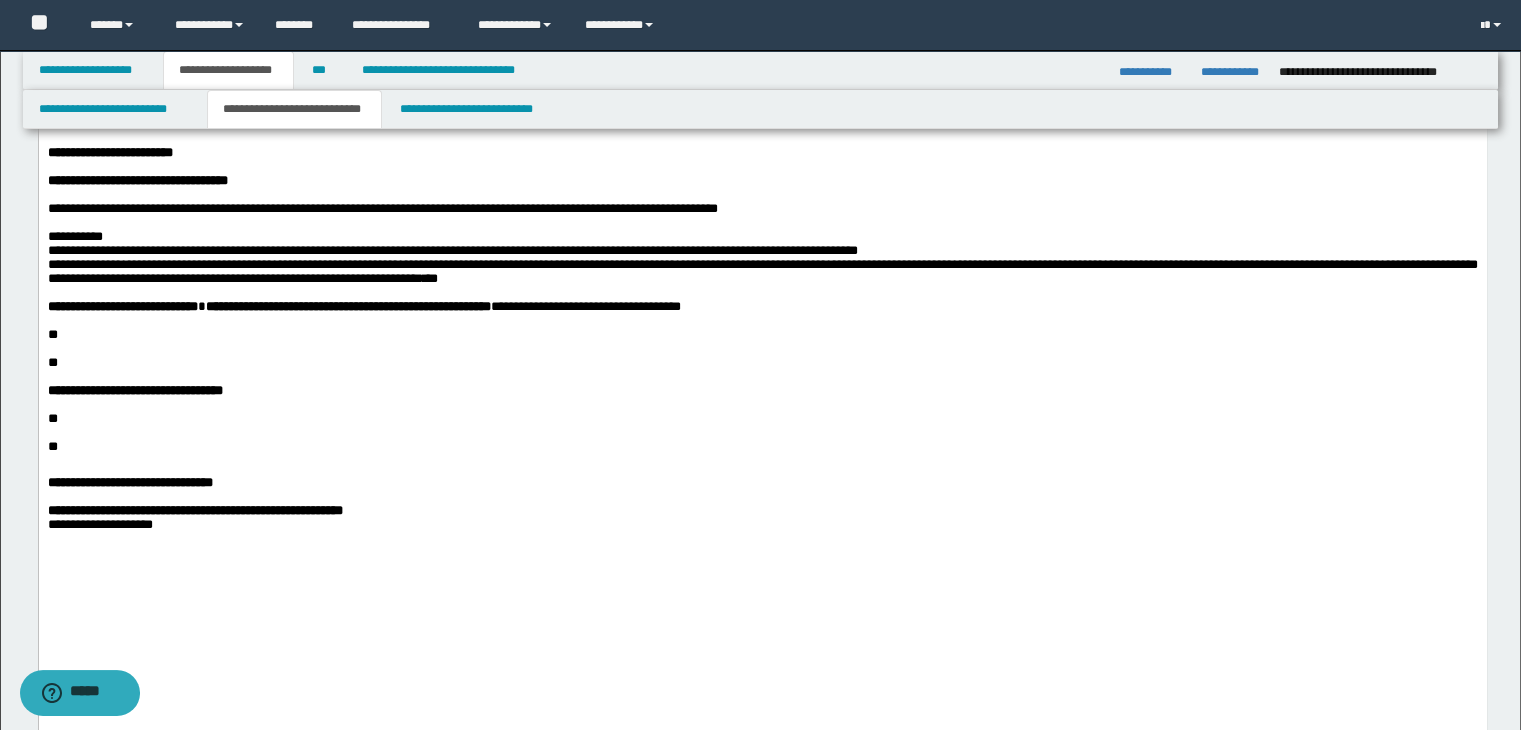 scroll, scrollTop: 600, scrollLeft: 0, axis: vertical 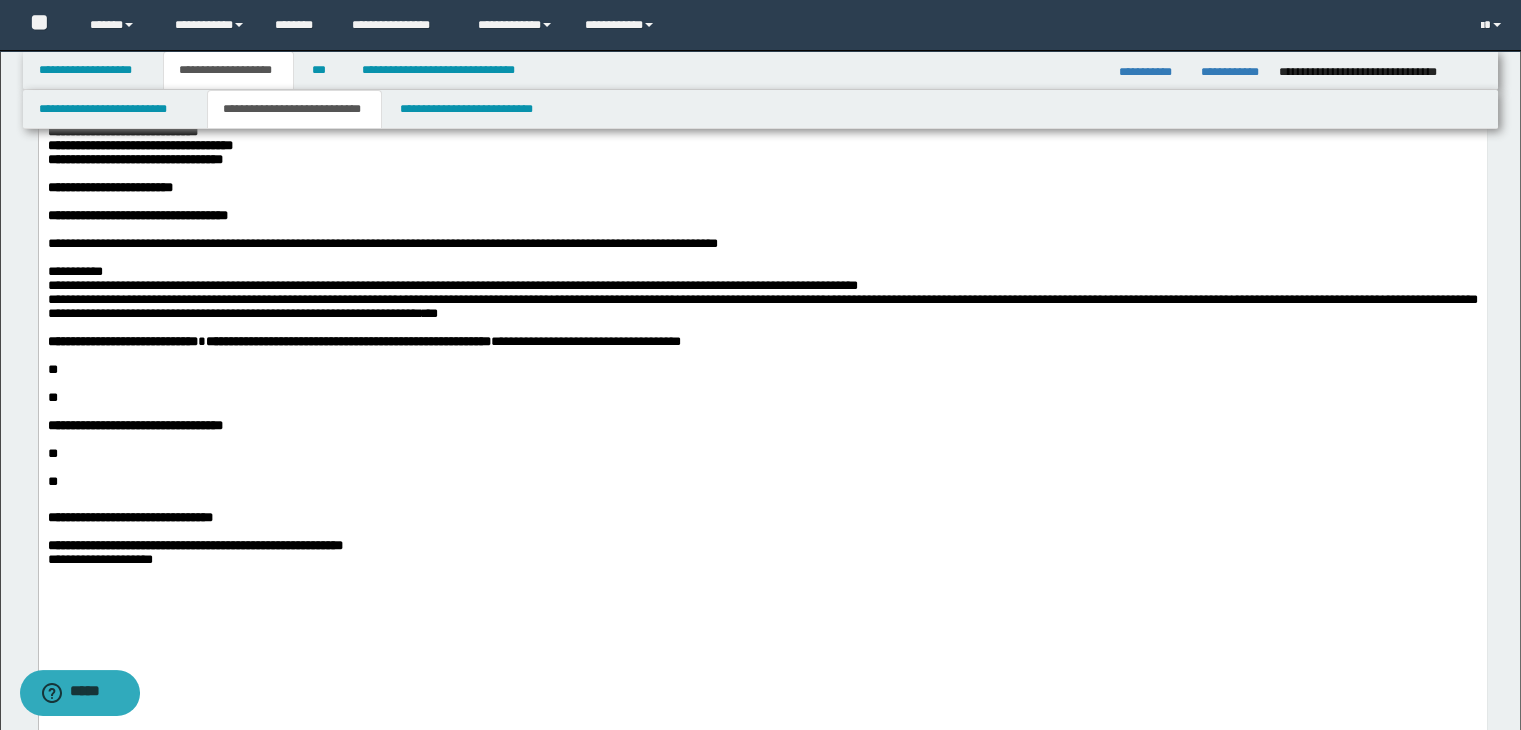 click at bounding box center [762, 468] 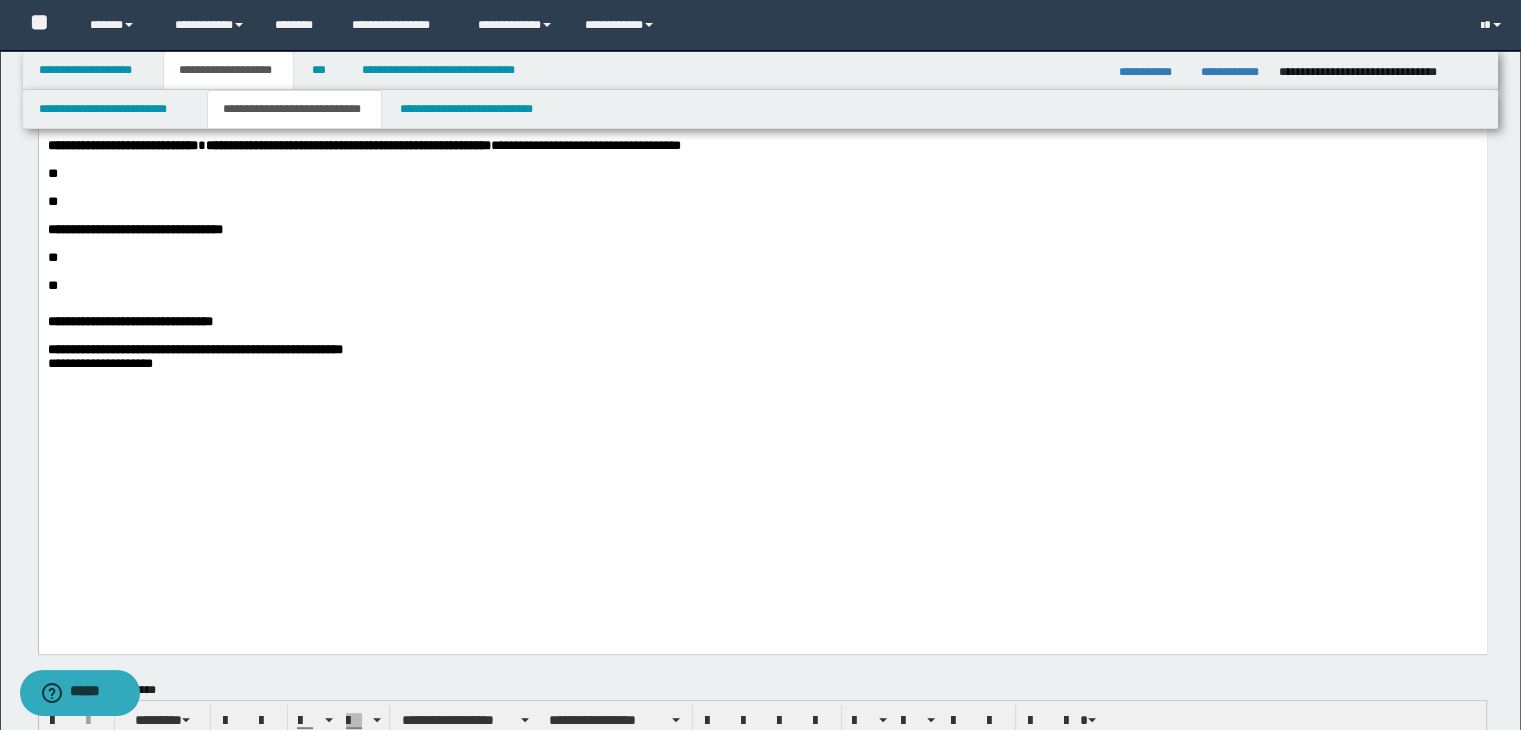 scroll, scrollTop: 800, scrollLeft: 0, axis: vertical 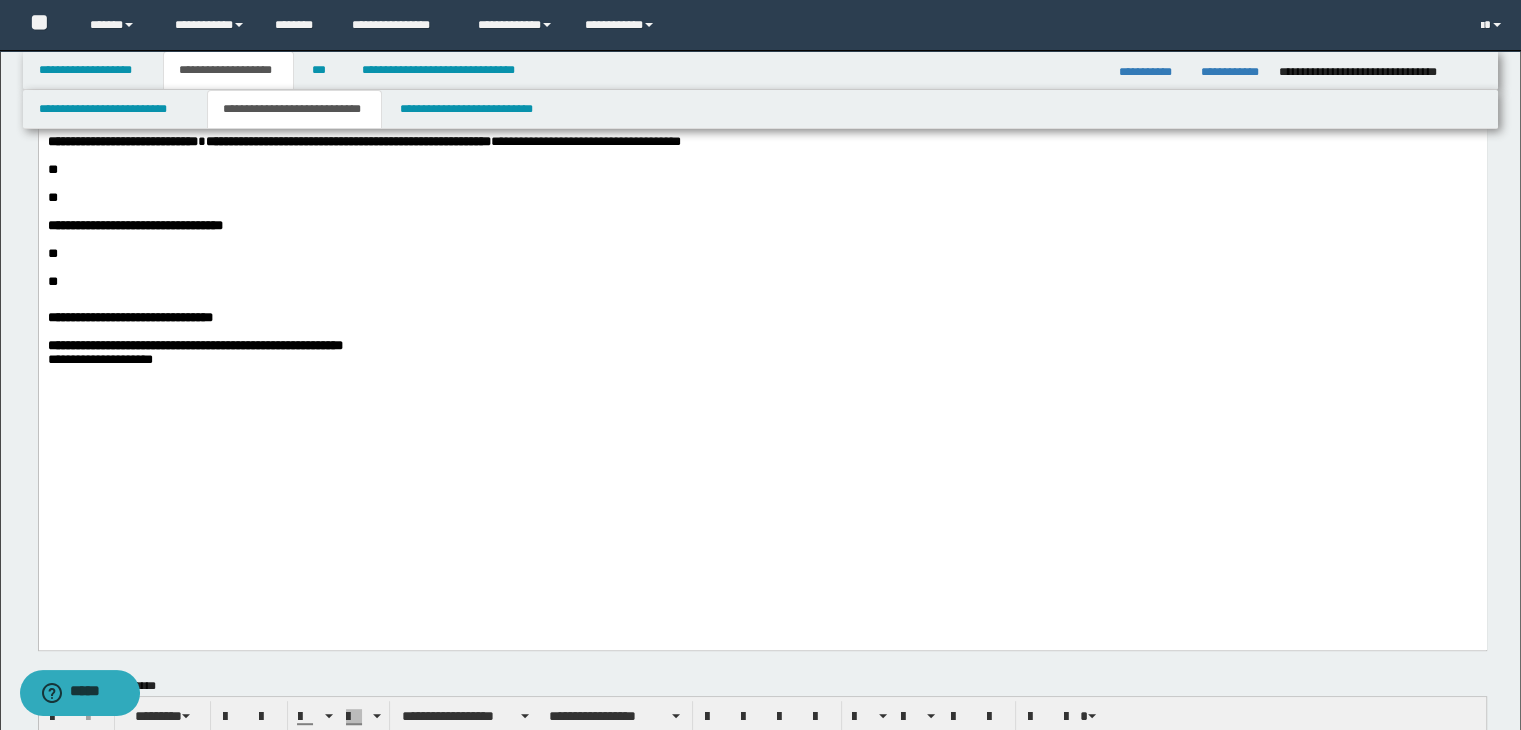 click on "**" at bounding box center [52, 169] 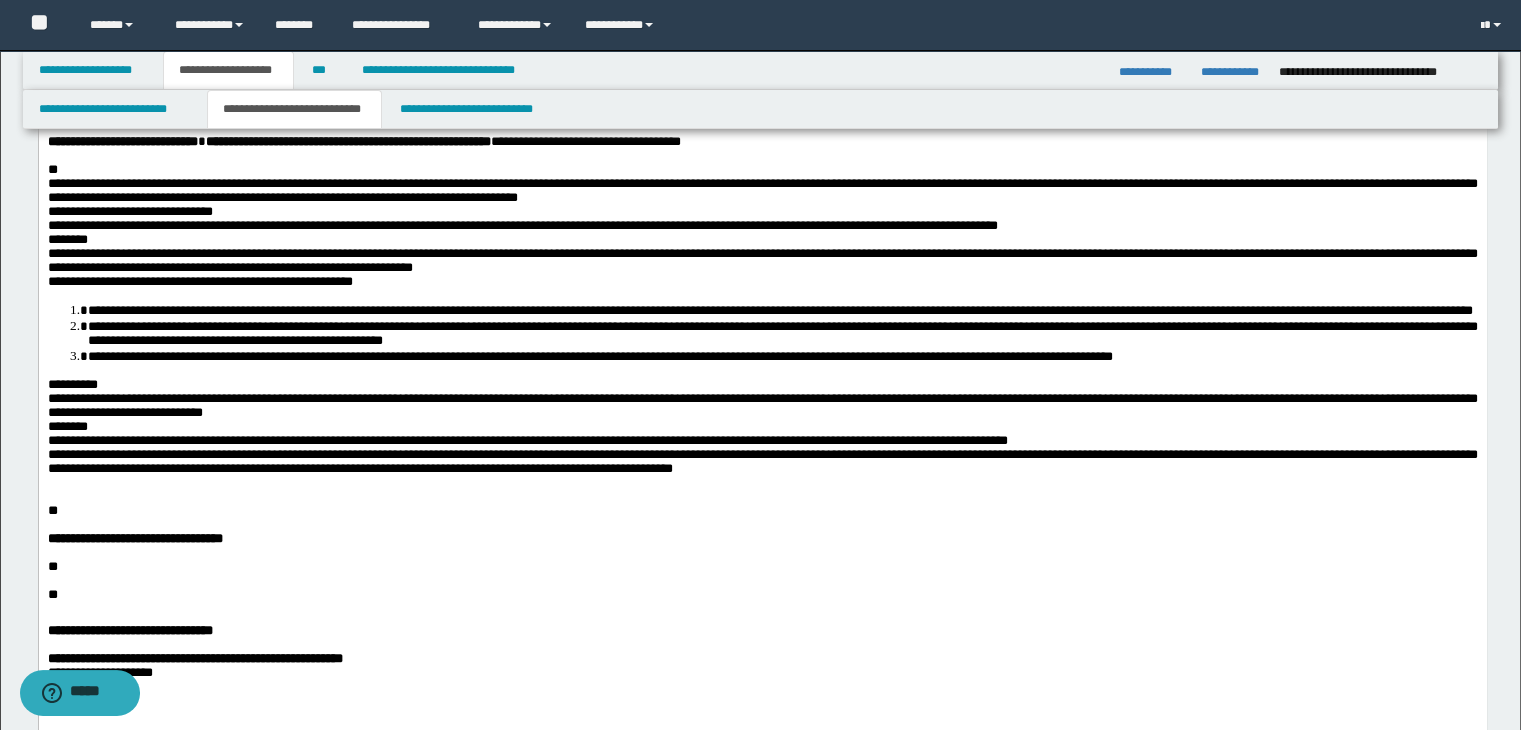 click on "**********" at bounding box center [762, 84] 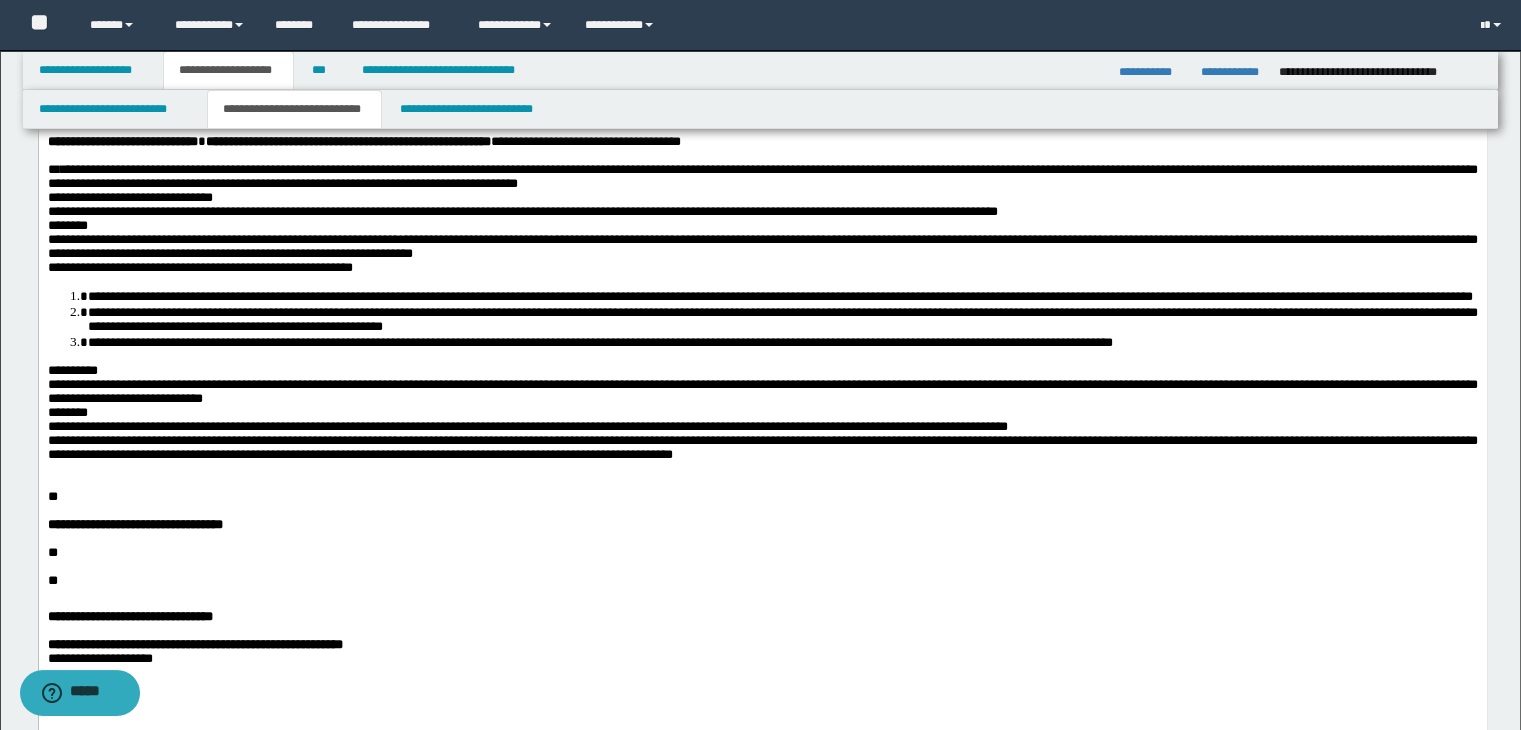 click on "**********" at bounding box center [762, 319] 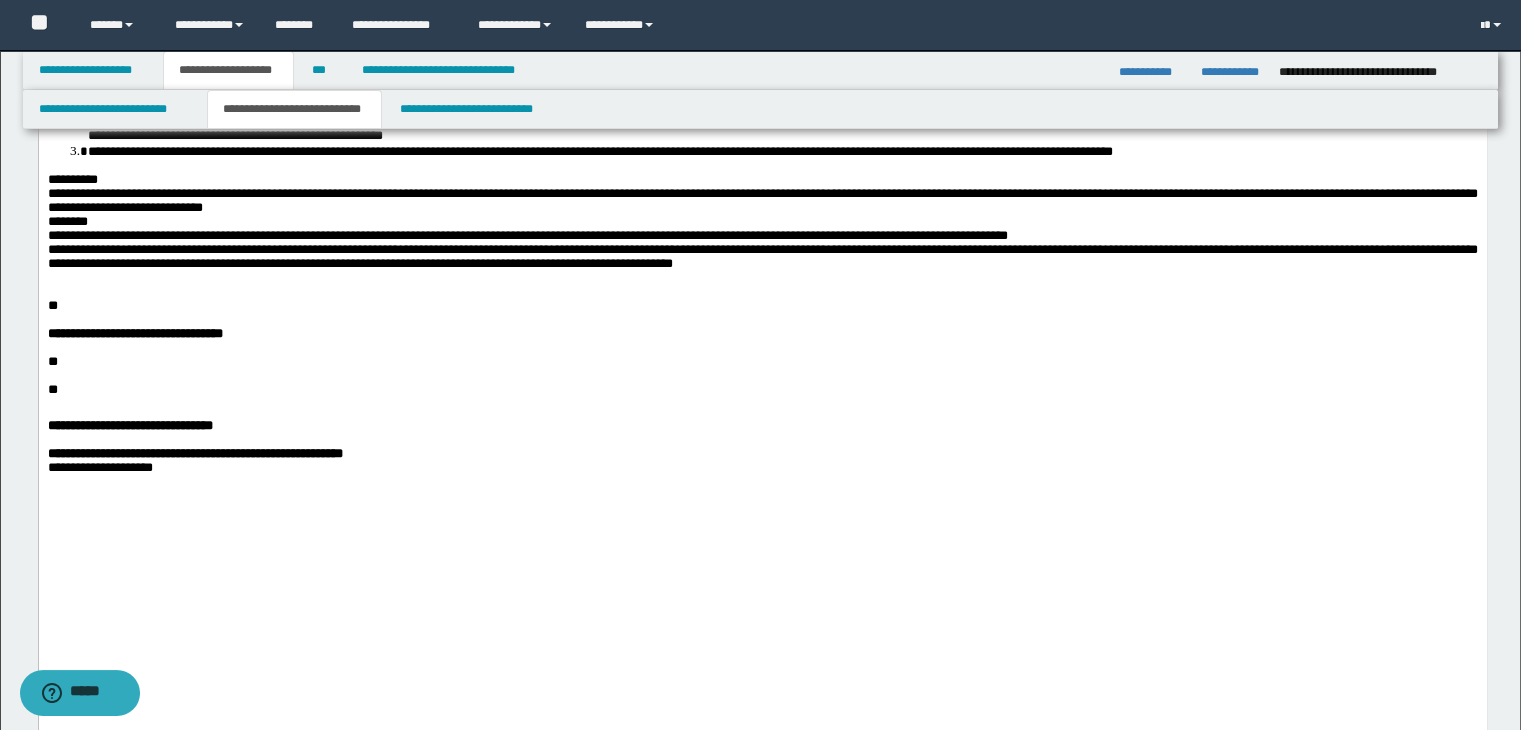 scroll, scrollTop: 1000, scrollLeft: 0, axis: vertical 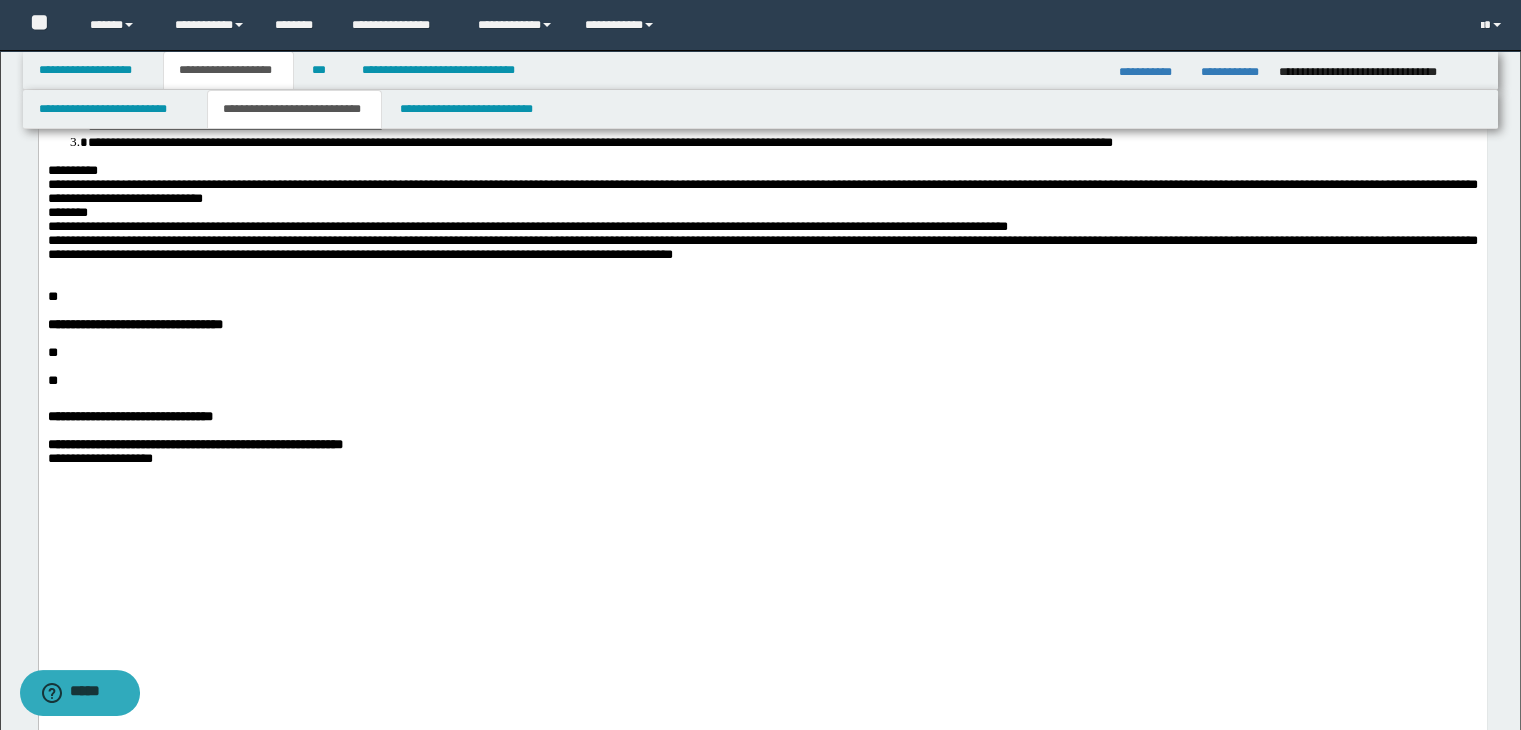 click on "**********" at bounding box center (762, -123) 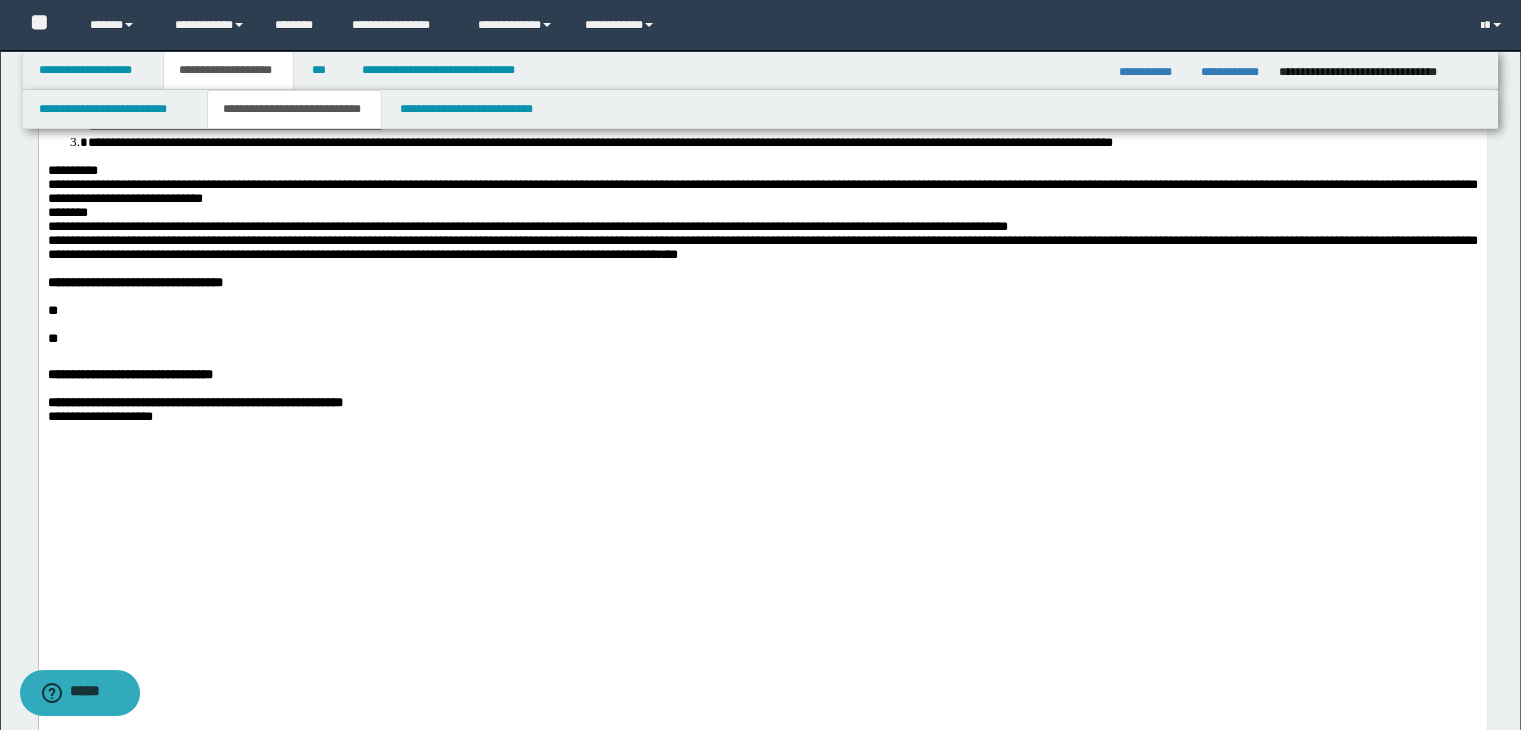 click on "**********" at bounding box center [762, 403] 